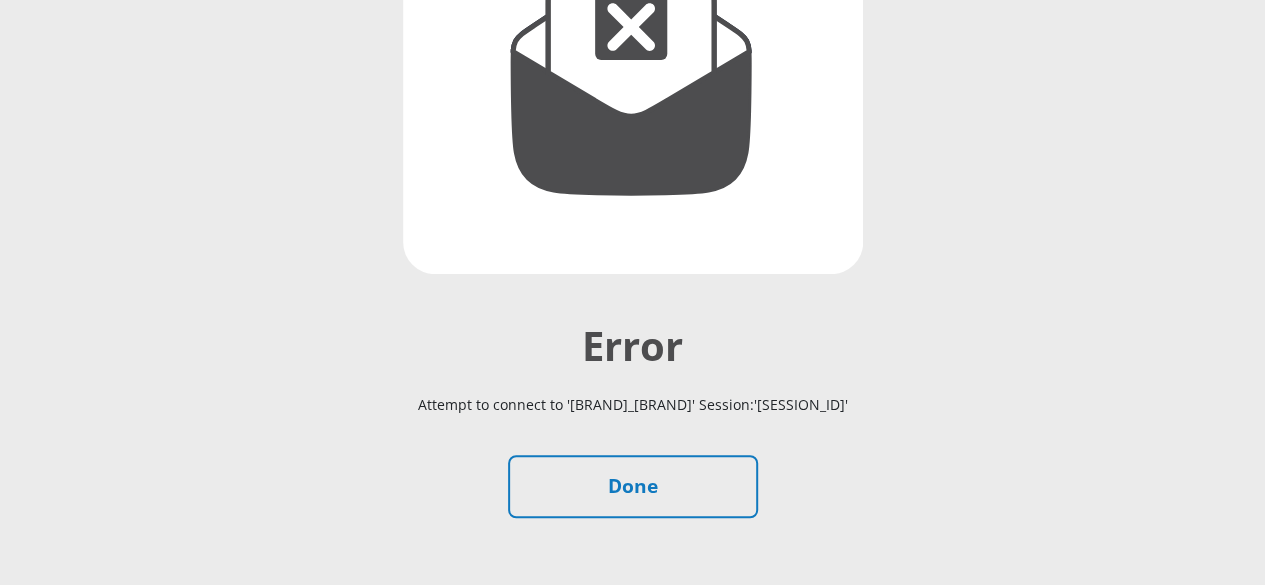 scroll, scrollTop: 438, scrollLeft: 0, axis: vertical 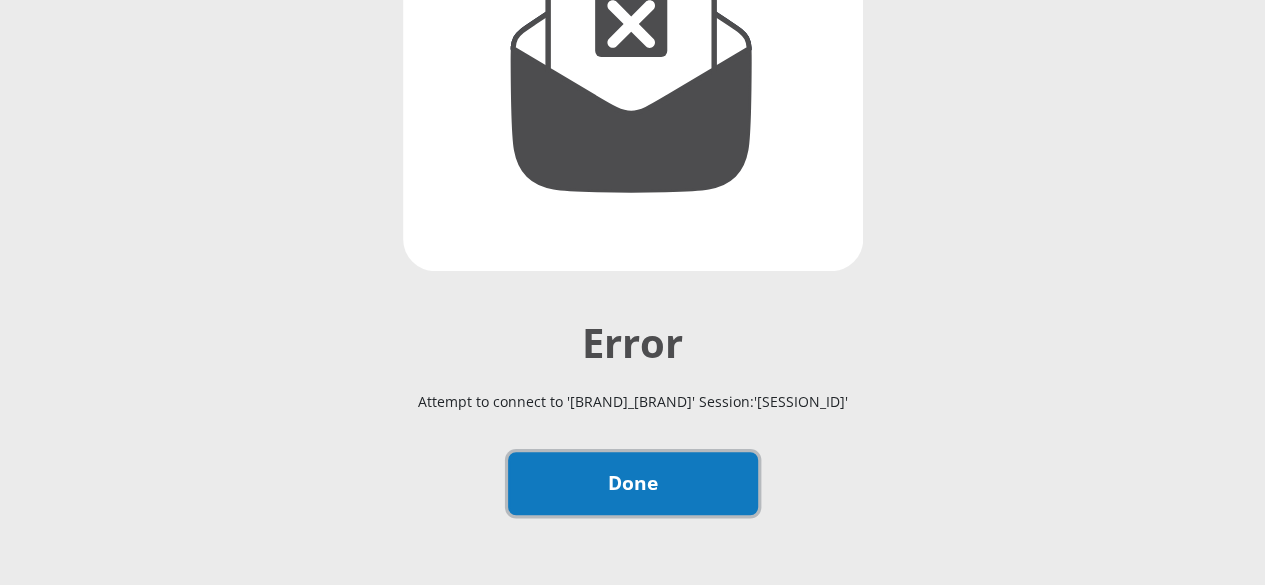 click on "Done" at bounding box center [633, 483] 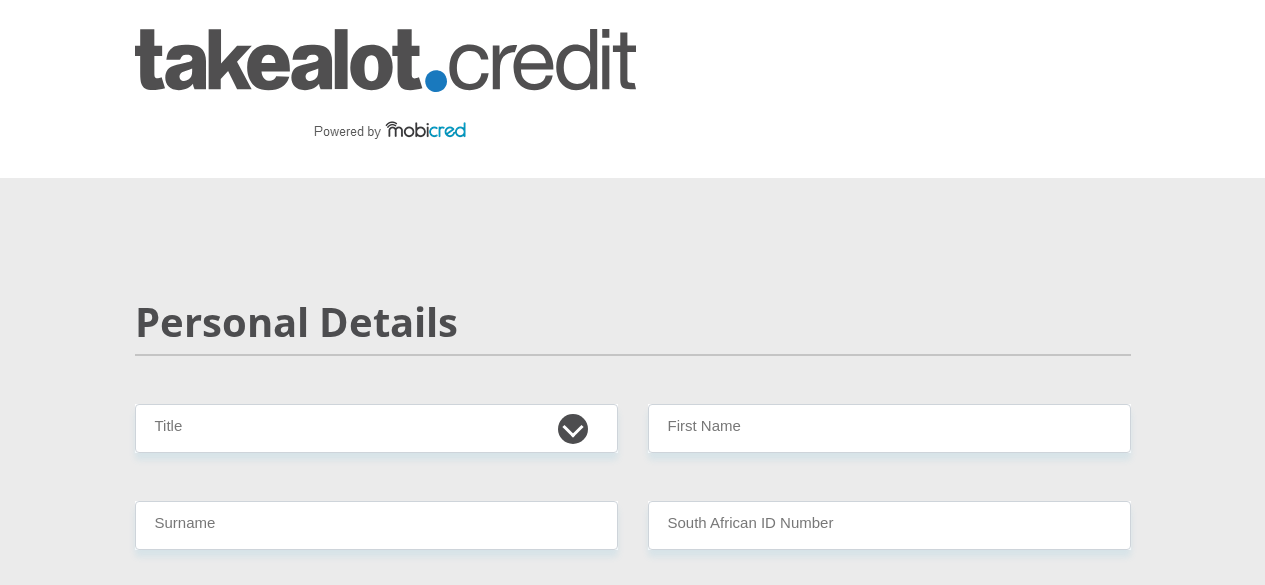 scroll, scrollTop: 0, scrollLeft: 0, axis: both 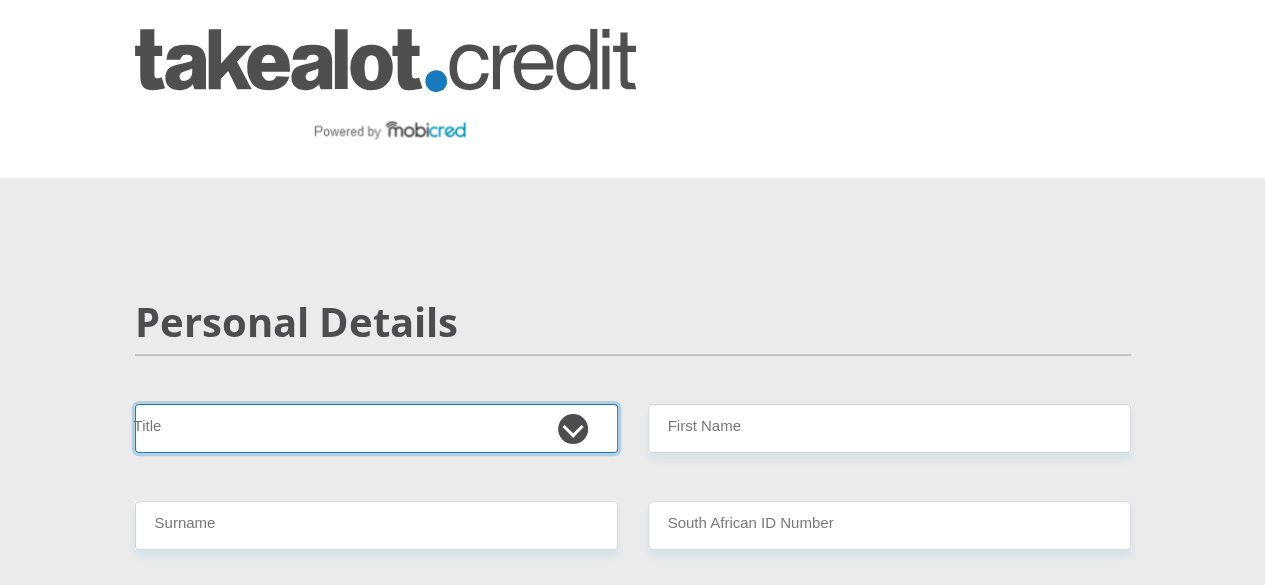 click on "Mr
Ms
Mrs
Dr
Other" at bounding box center (376, 428) 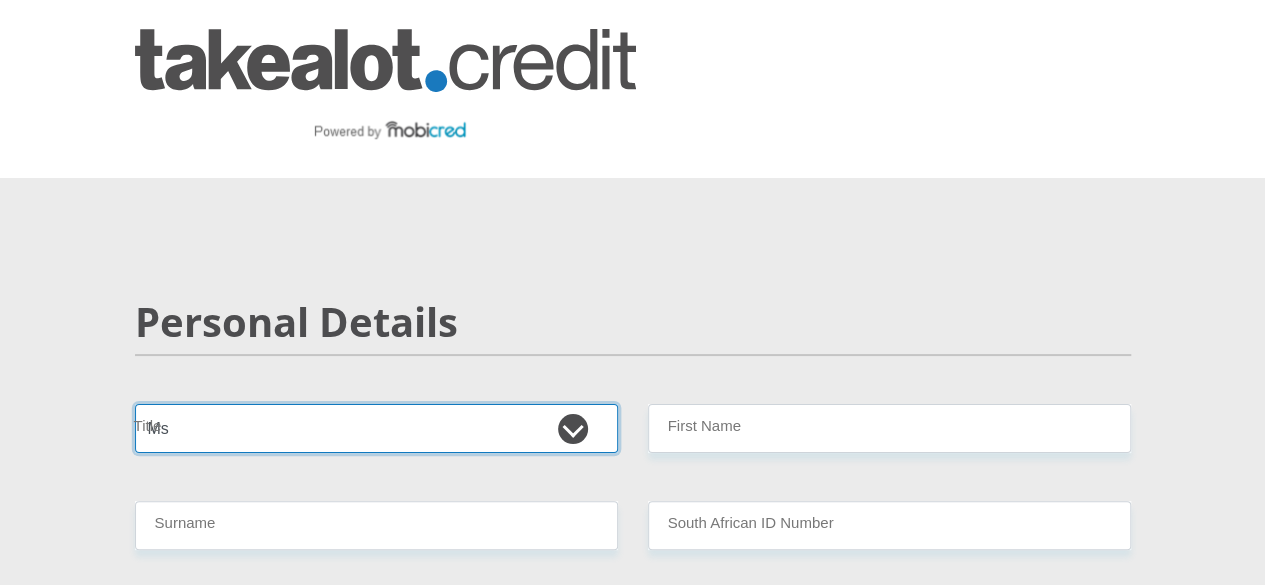 click on "Mr
Ms
Mrs
Dr
Other" at bounding box center [376, 428] 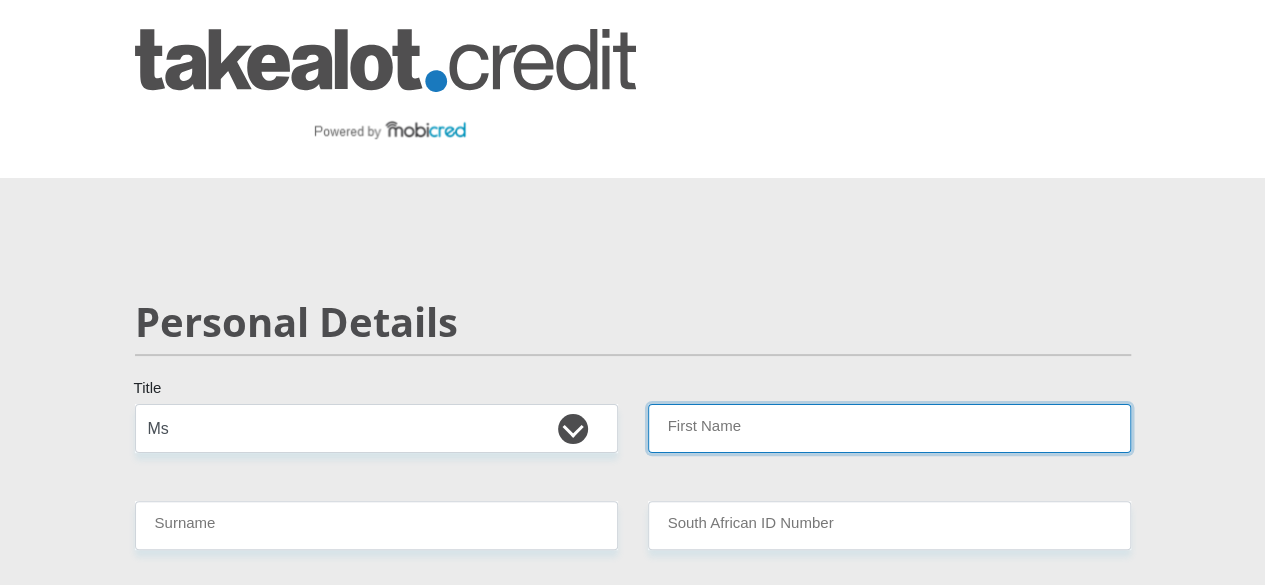 click on "First Name" at bounding box center [889, 428] 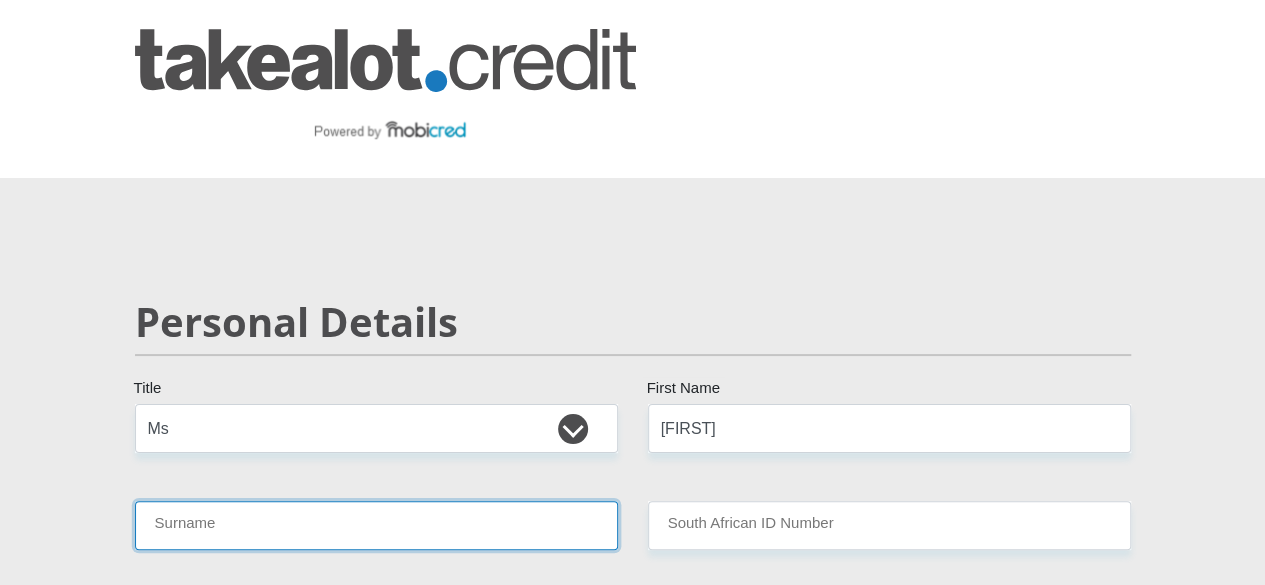 type on "[LAST]" 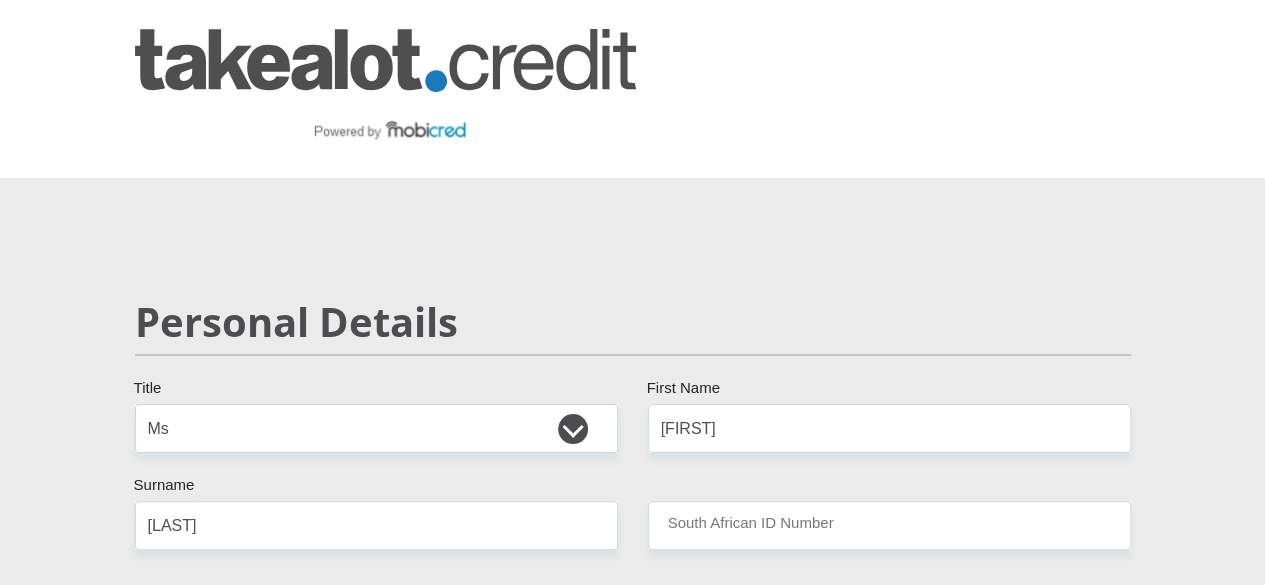 select on "ZAF" 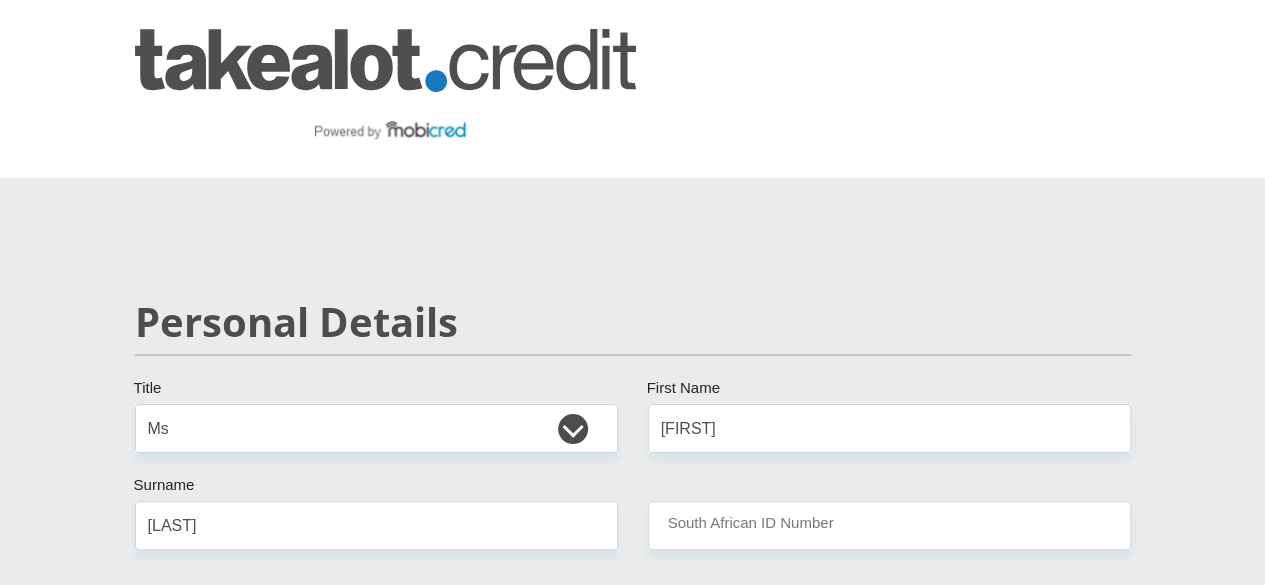 type on "[PHONE]" 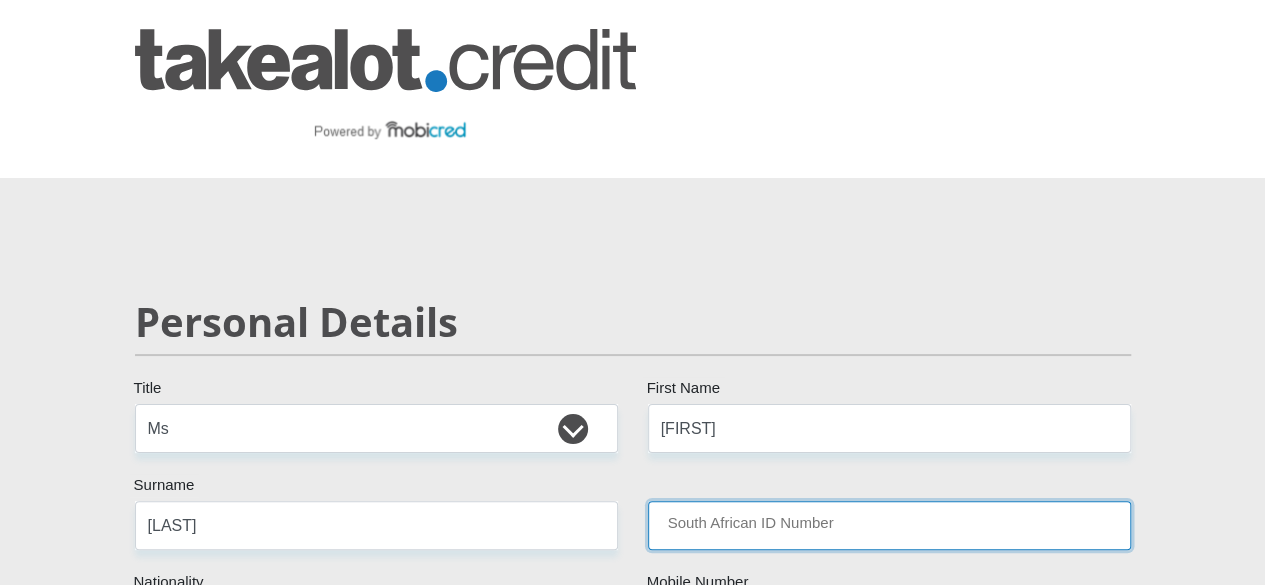 click on "South African ID Number" at bounding box center (889, 525) 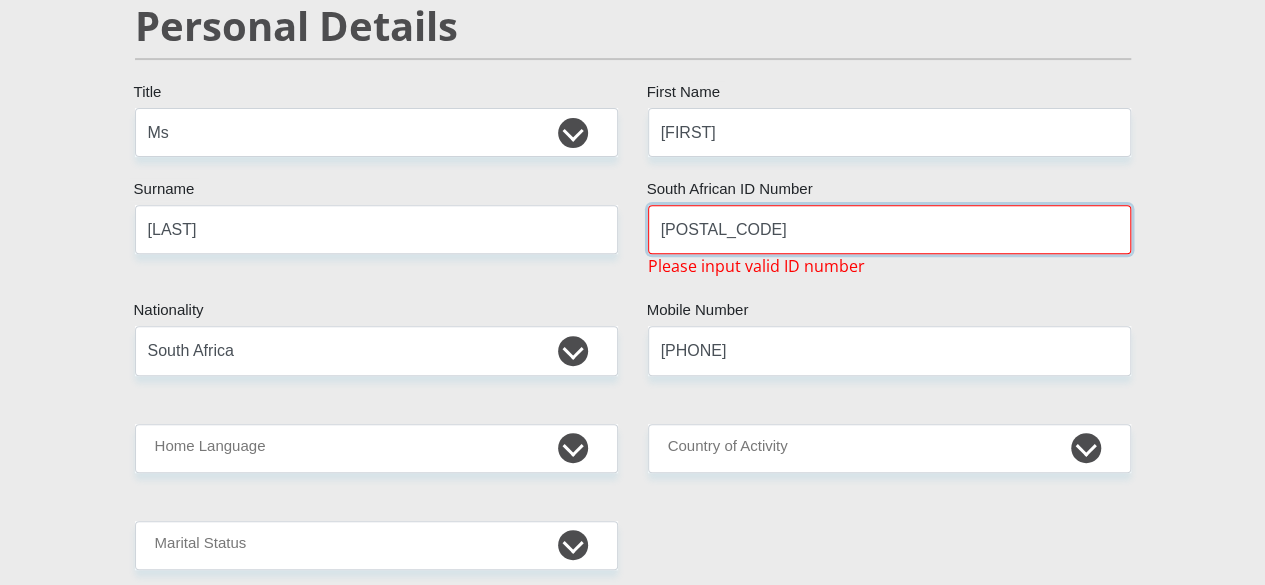 scroll, scrollTop: 292, scrollLeft: 0, axis: vertical 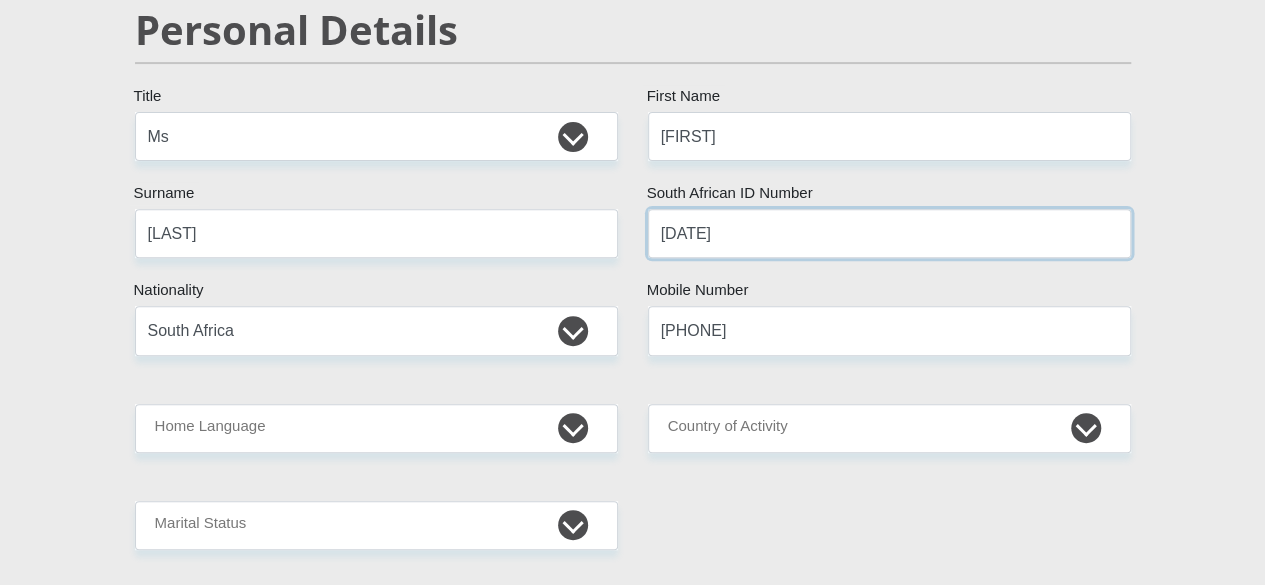 type on "[DATE]" 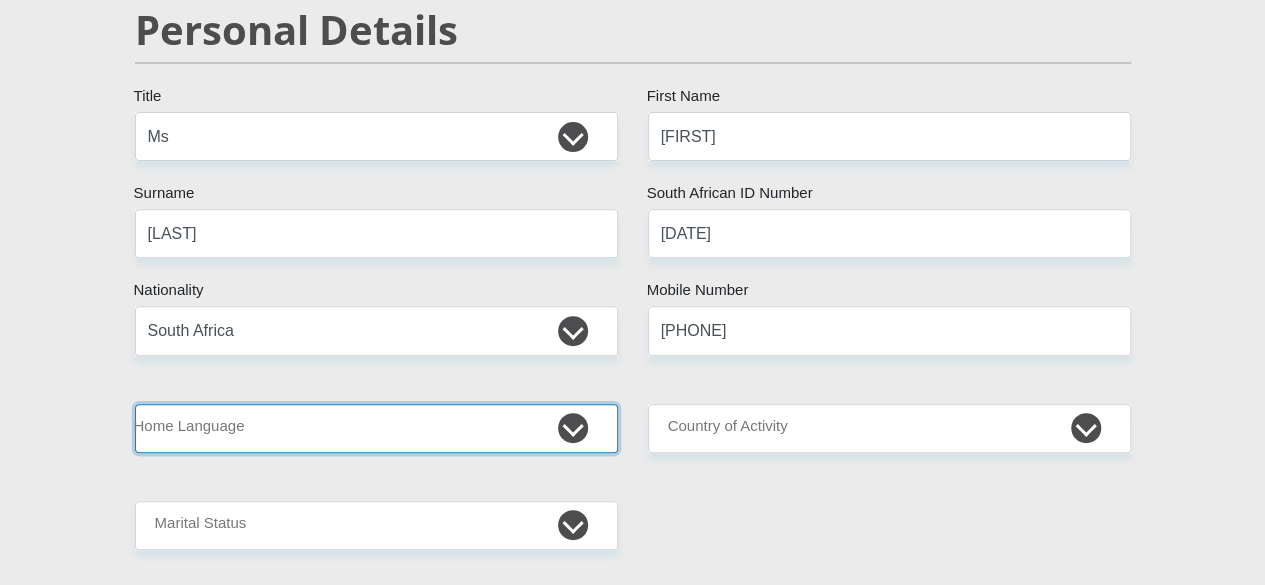 click on "Afrikaans
English
Sepedi
South Ndebele
Southern Sotho
Swati
Tsonga
Tswana
Venda
Xhosa
Zulu
Other" at bounding box center (376, 428) 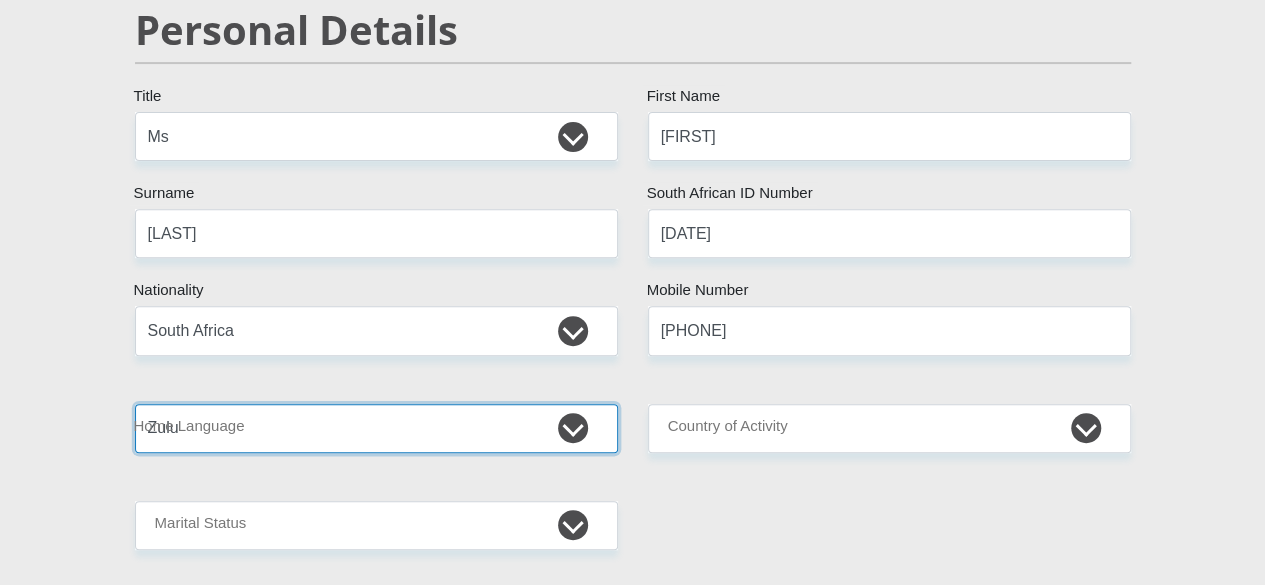 click on "Afrikaans
English
Sepedi
South Ndebele
Southern Sotho
Swati
Tsonga
Tswana
Venda
Xhosa
Zulu
Other" at bounding box center (376, 428) 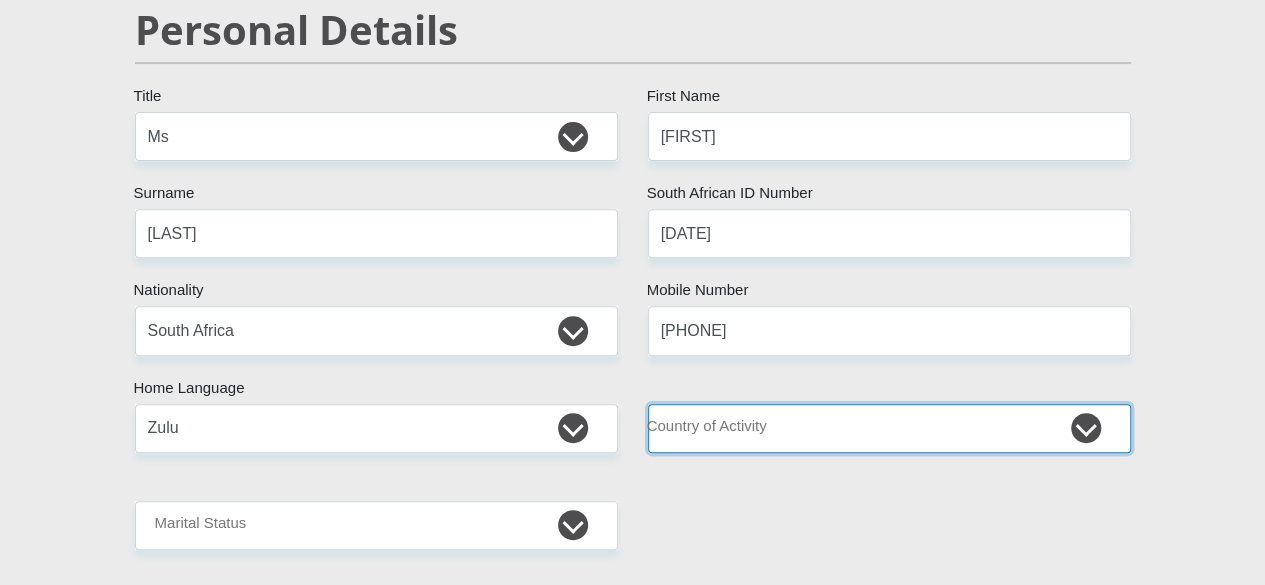 click on "South Africa
Afghanistan
Aland Islands
Albania
Algeria
America Samoa
American Virgin Islands
Andorra
Angola
Anguilla
Antarctica
Antigua and Barbuda
Argentina
Armenia
Aruba
Ascension Island
Australia
Austria
Azerbaijan
Chad" at bounding box center (889, 428) 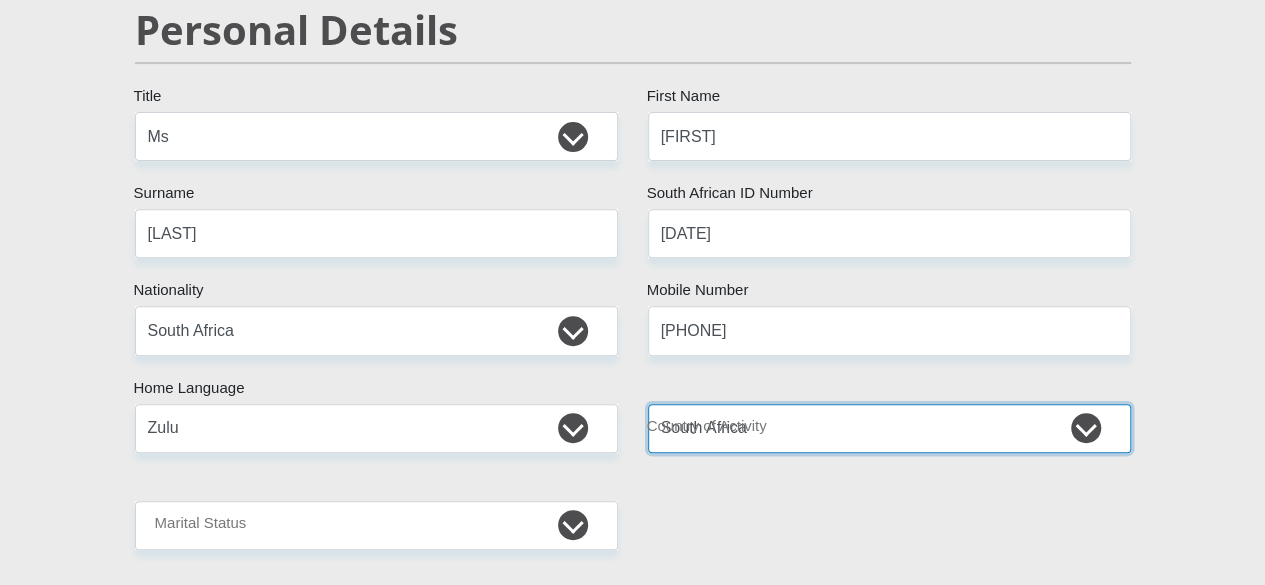 click on "South Africa
Afghanistan
Aland Islands
Albania
Algeria
America Samoa
American Virgin Islands
Andorra
Angola
Anguilla
Antarctica
Antigua and Barbuda
Argentina
Armenia
Aruba
Ascension Island
Australia
Austria
Azerbaijan
Chad" at bounding box center (889, 428) 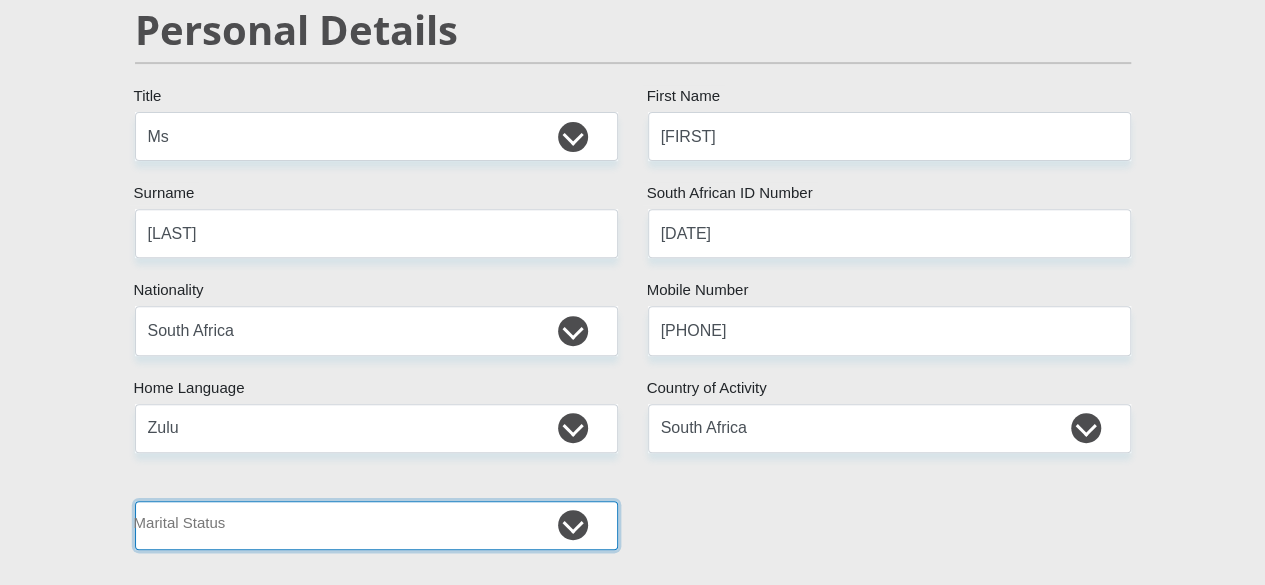 click on "Married ANC
Single
Divorced
Widowed
Married COP or Customary Law" at bounding box center [376, 525] 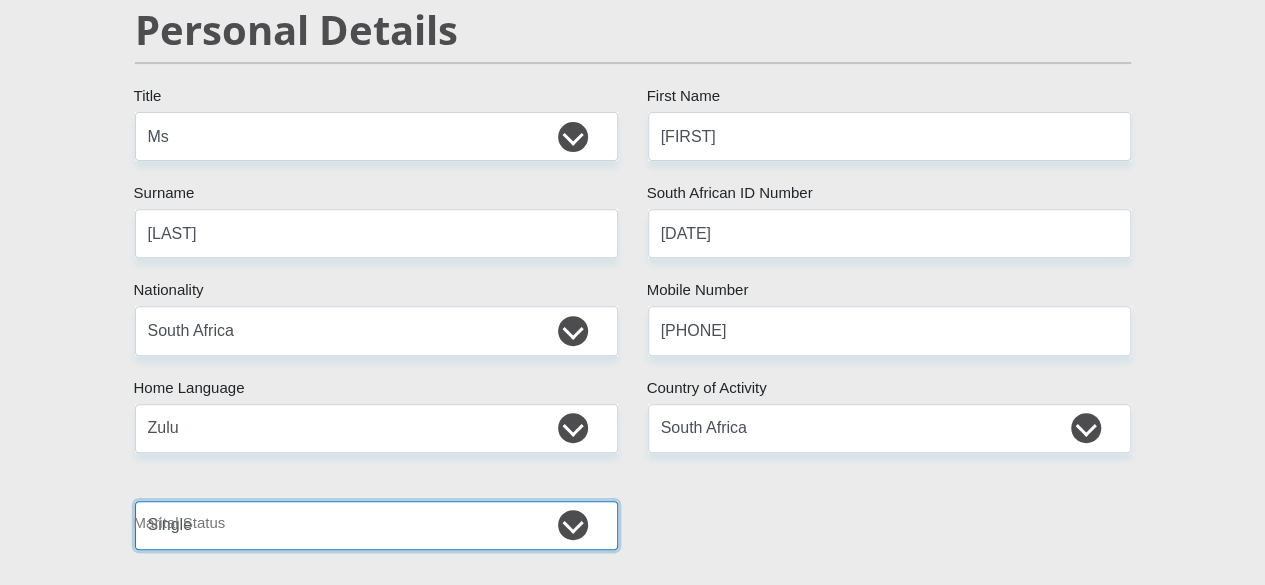 click on "Married ANC
Single
Divorced
Widowed
Married COP or Customary Law" at bounding box center [376, 525] 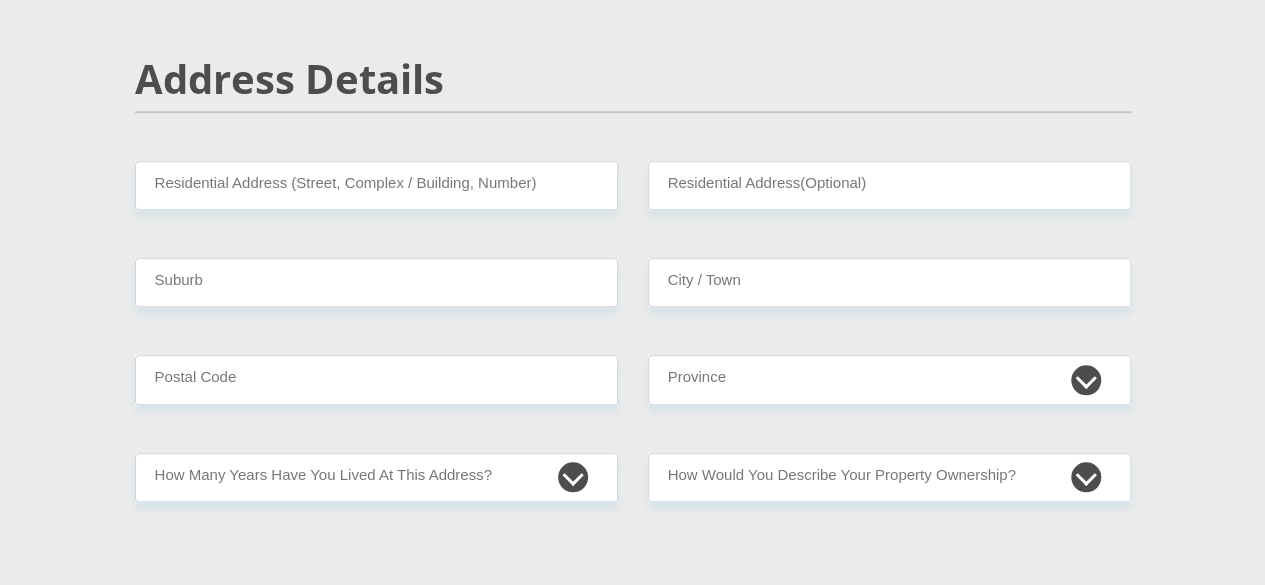 scroll, scrollTop: 910, scrollLeft: 0, axis: vertical 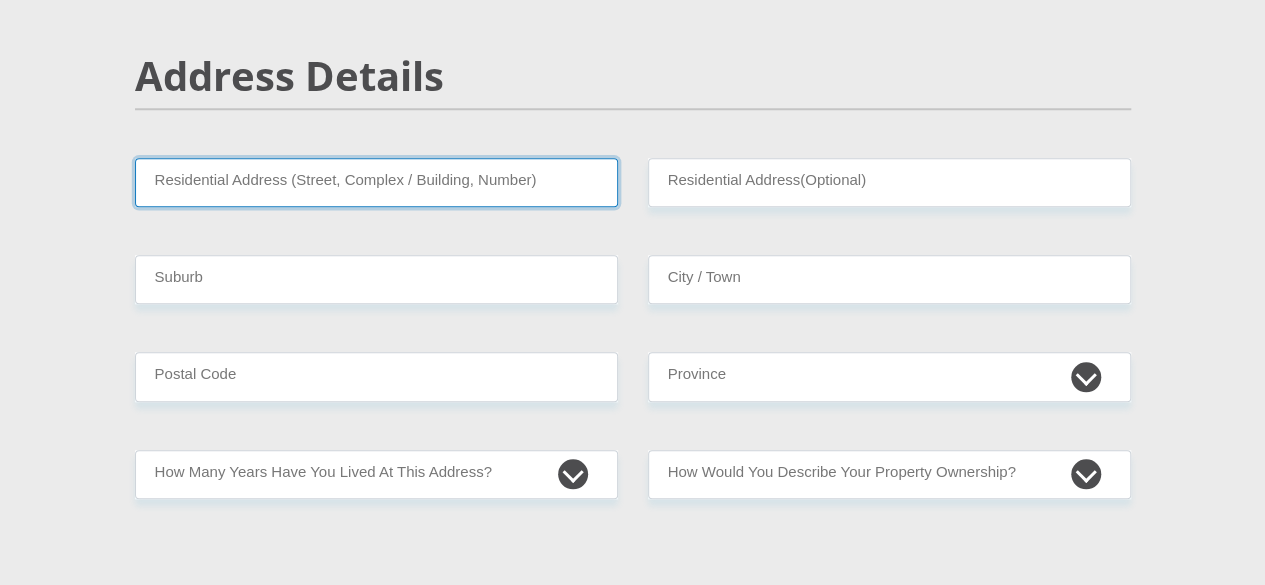 click on "Residential Address (Street, Complex / Building, Number)" at bounding box center [376, 182] 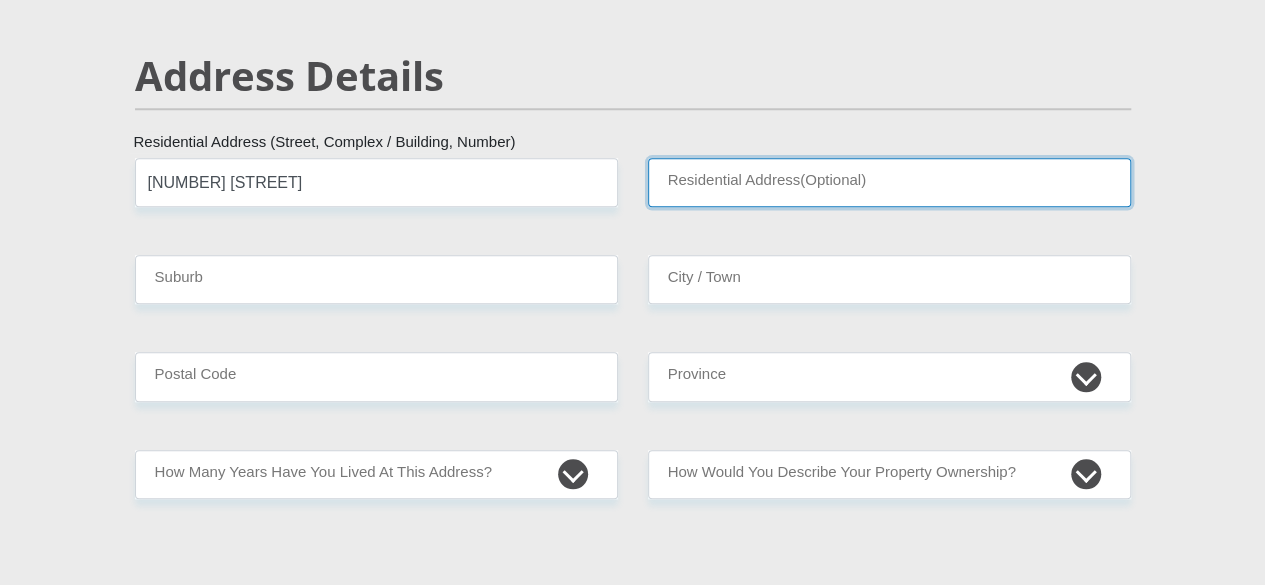 type on "[CITY]" 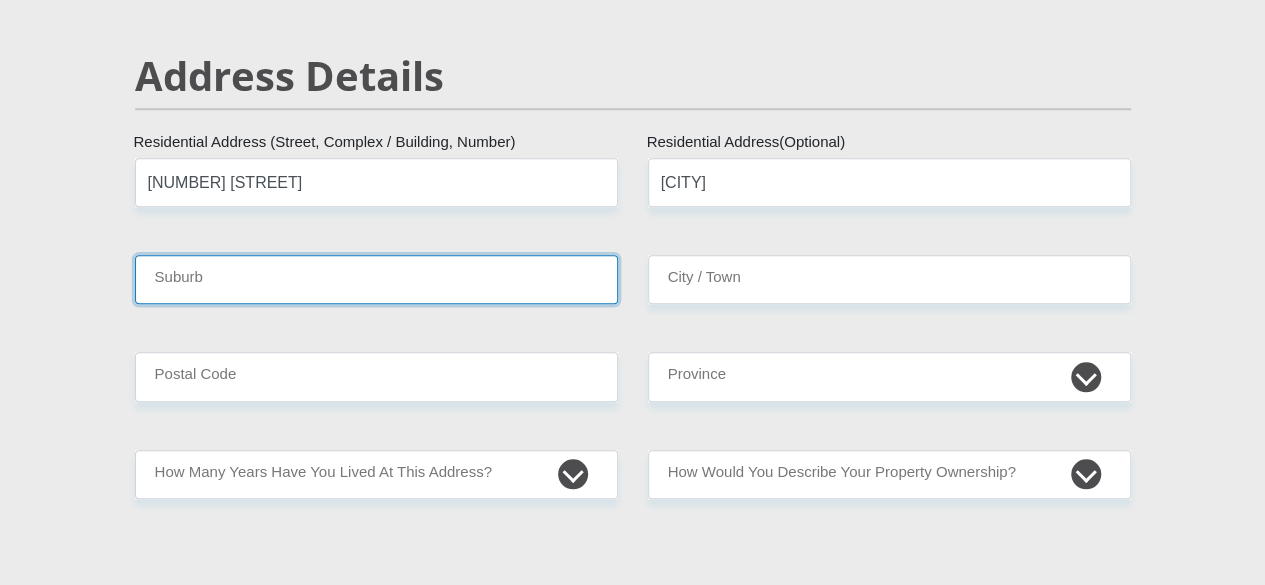 type on "[CITY], [CITY]" 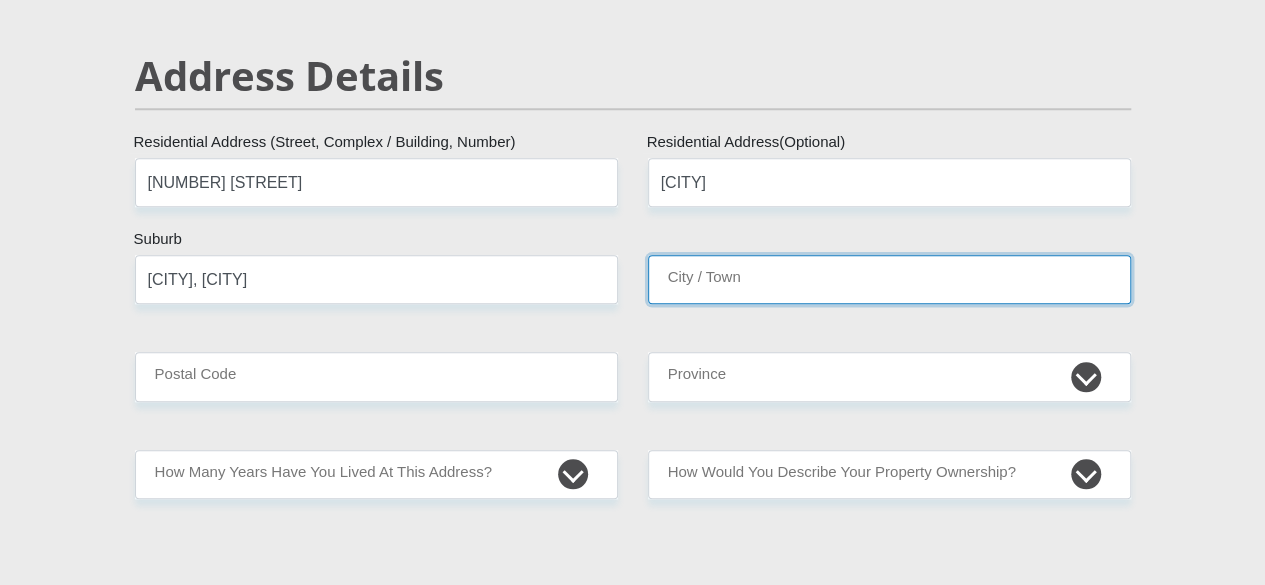 type on "[CITY], [CITY]" 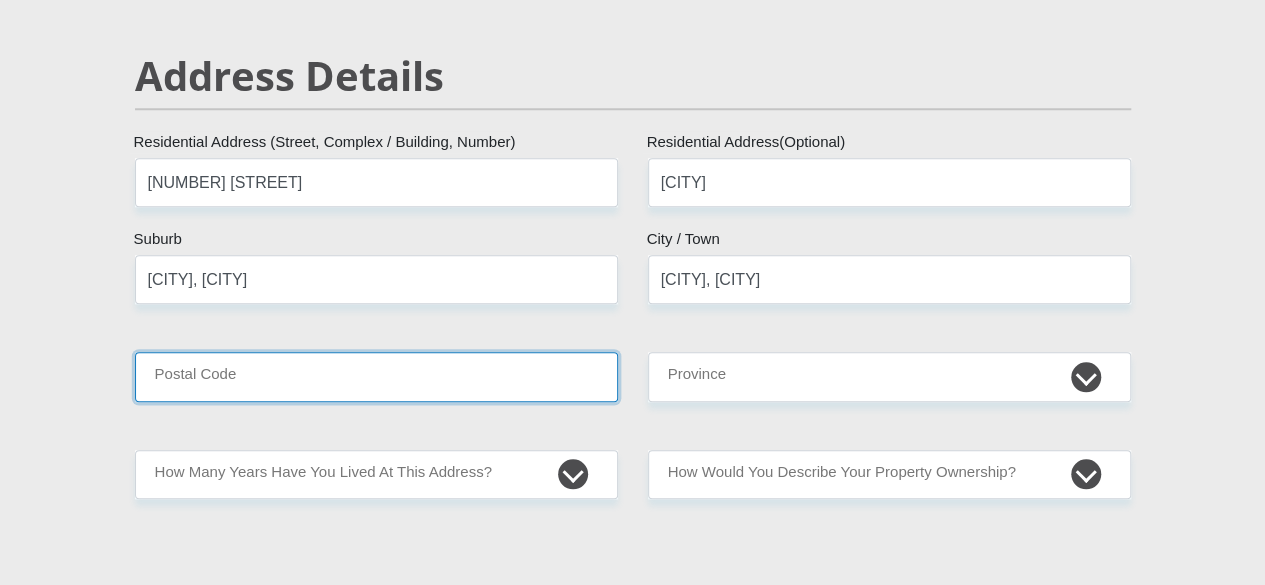 type on "[POSTAL_CODE]" 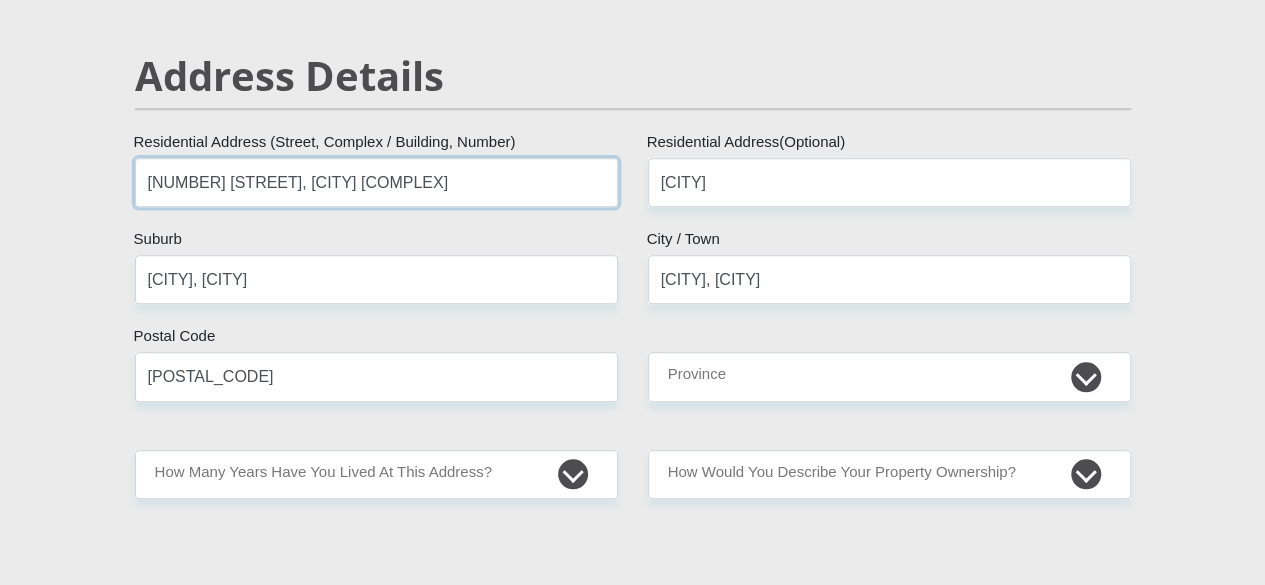 type on "[NUMBER] [STREET], [CITY] [COMPLEX]" 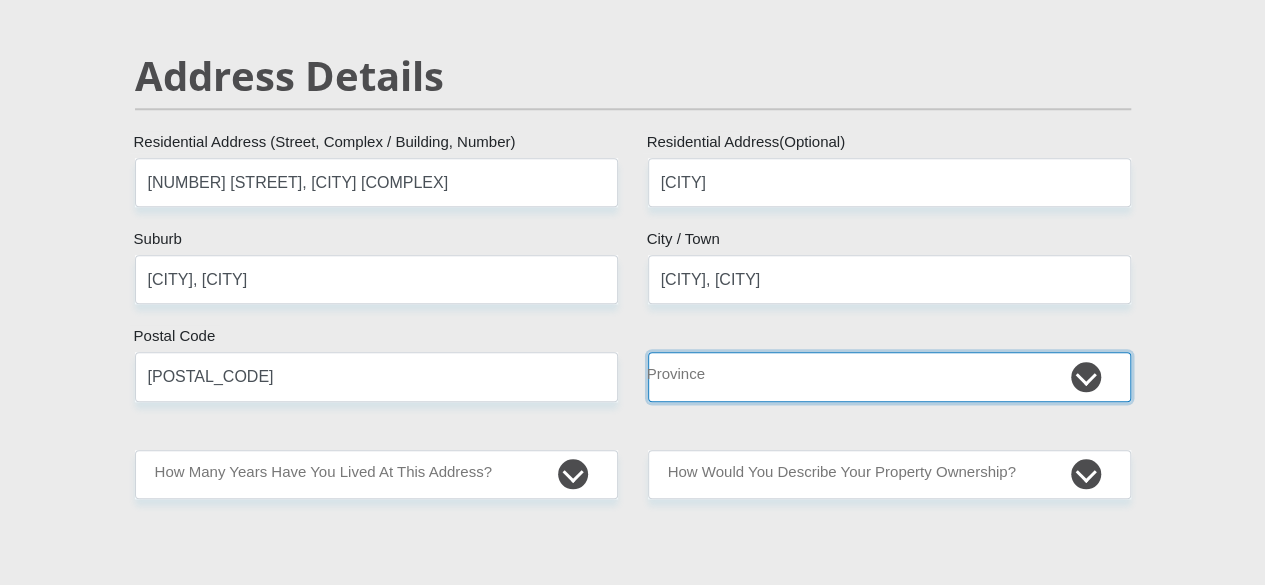 click on "Eastern Cape
Free State
Gauteng
KwaZulu-Natal
Limpopo
Mpumalanga
Northern Cape
North West
Western Cape" at bounding box center [889, 376] 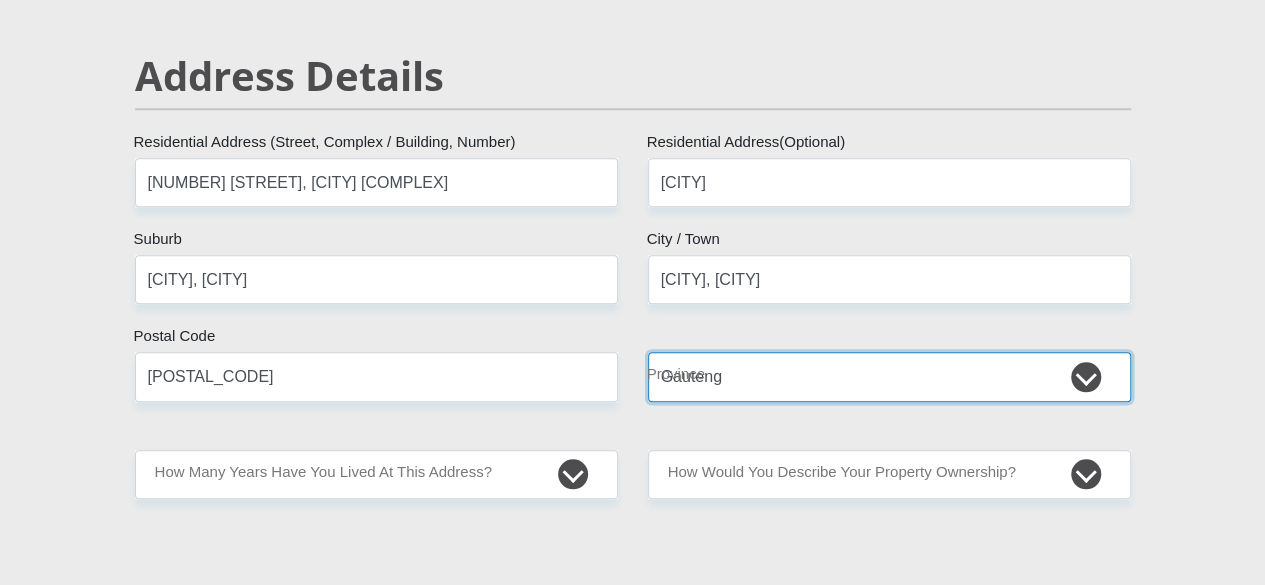 click on "Eastern Cape
Free State
Gauteng
KwaZulu-Natal
Limpopo
Mpumalanga
Northern Cape
North West
Western Cape" at bounding box center [889, 376] 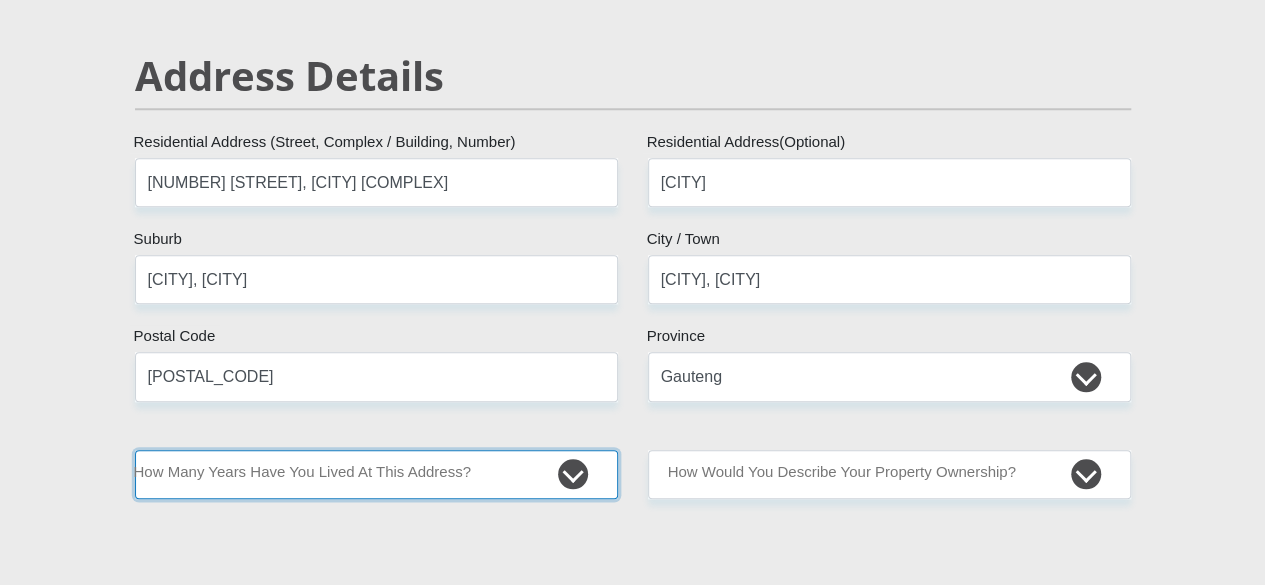 click on "less than 1 year
1-3 years
3-5 years
5+ years" at bounding box center (376, 474) 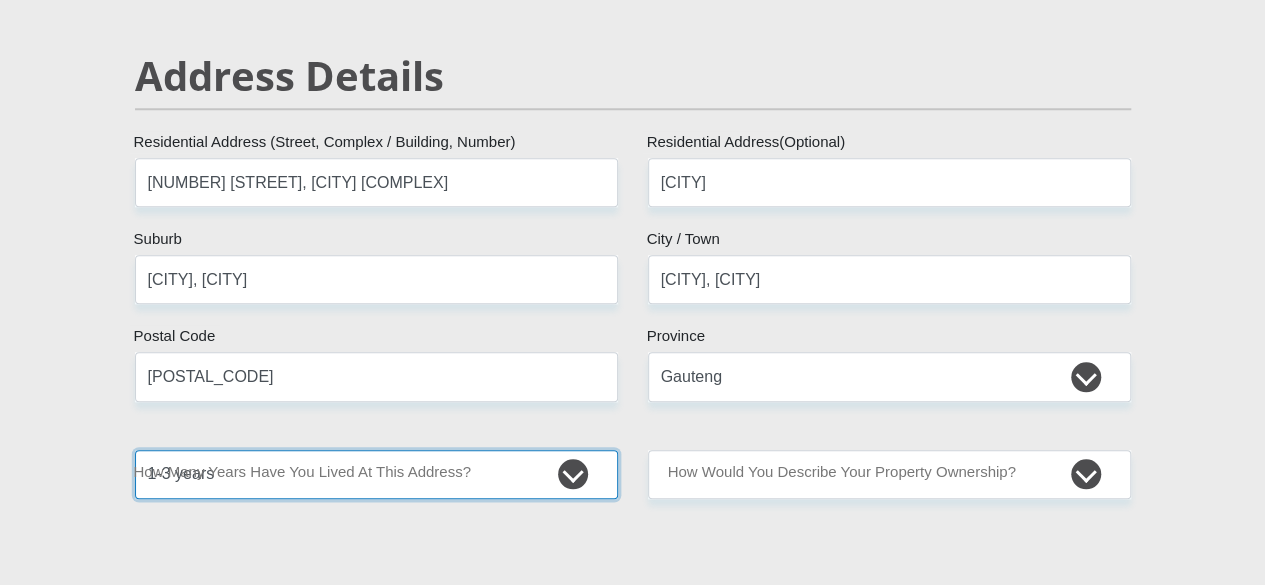 click on "less than 1 year
1-3 years
3-5 years
5+ years" at bounding box center [376, 474] 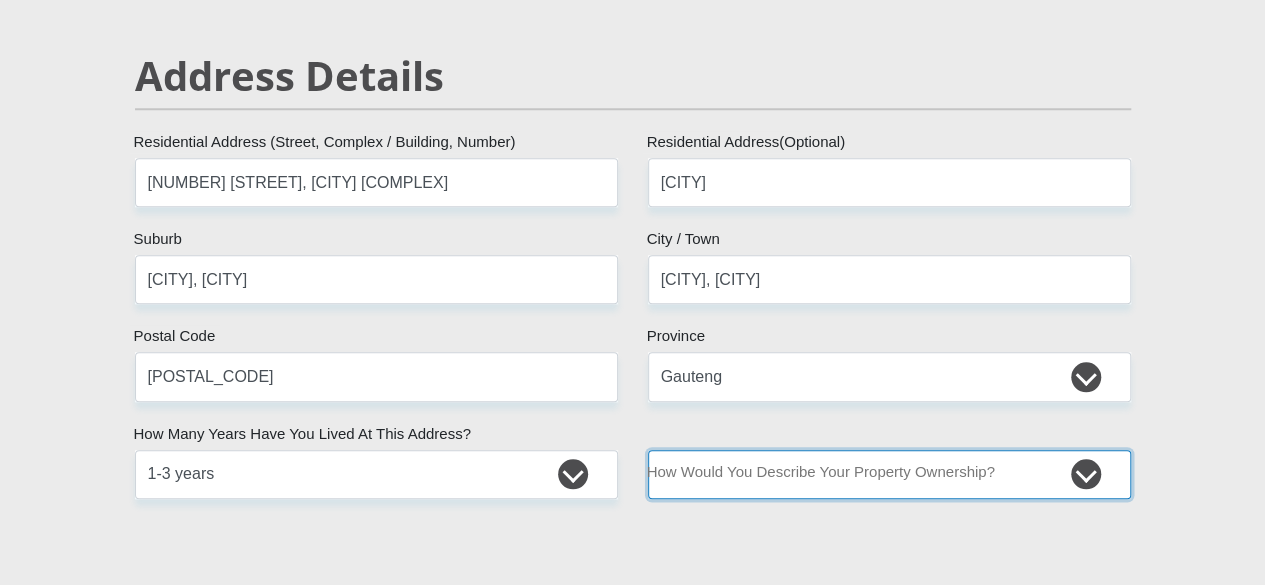 click on "Owned
Rented
Family Owned
Company Dwelling" at bounding box center [889, 474] 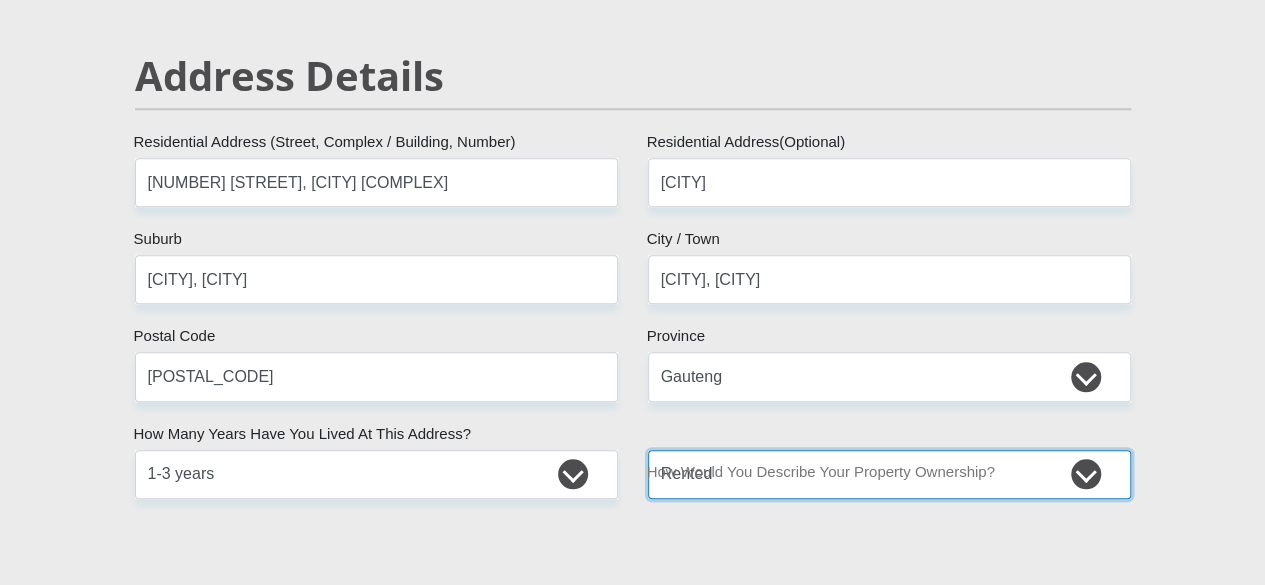 click on "Owned
Rented
Family Owned
Company Dwelling" at bounding box center (889, 474) 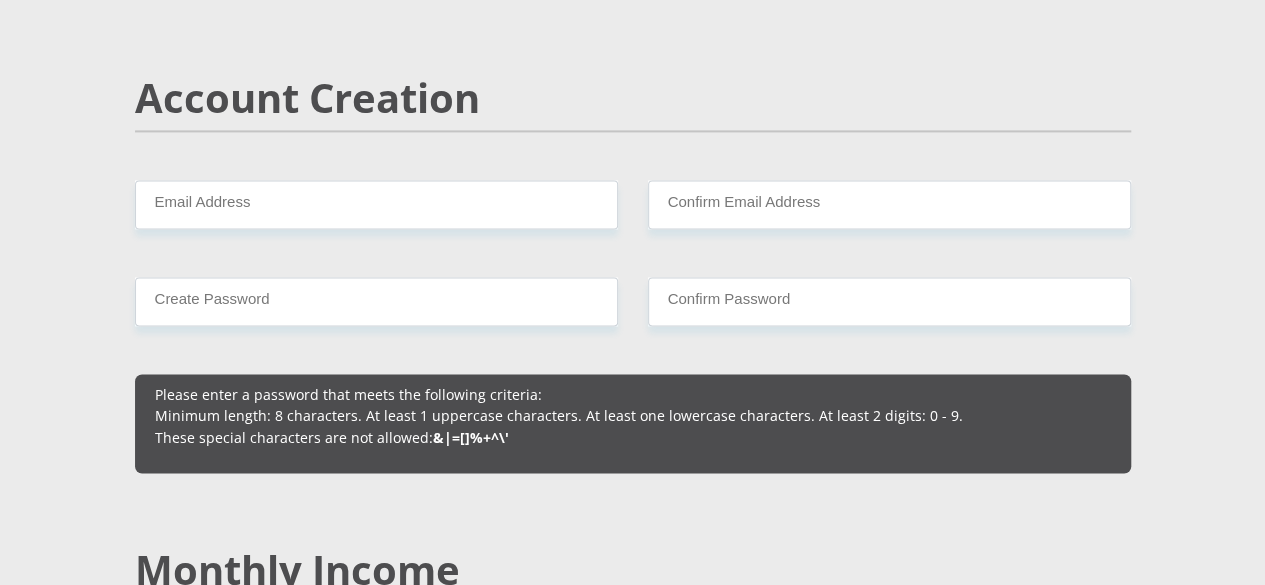 scroll, scrollTop: 1456, scrollLeft: 0, axis: vertical 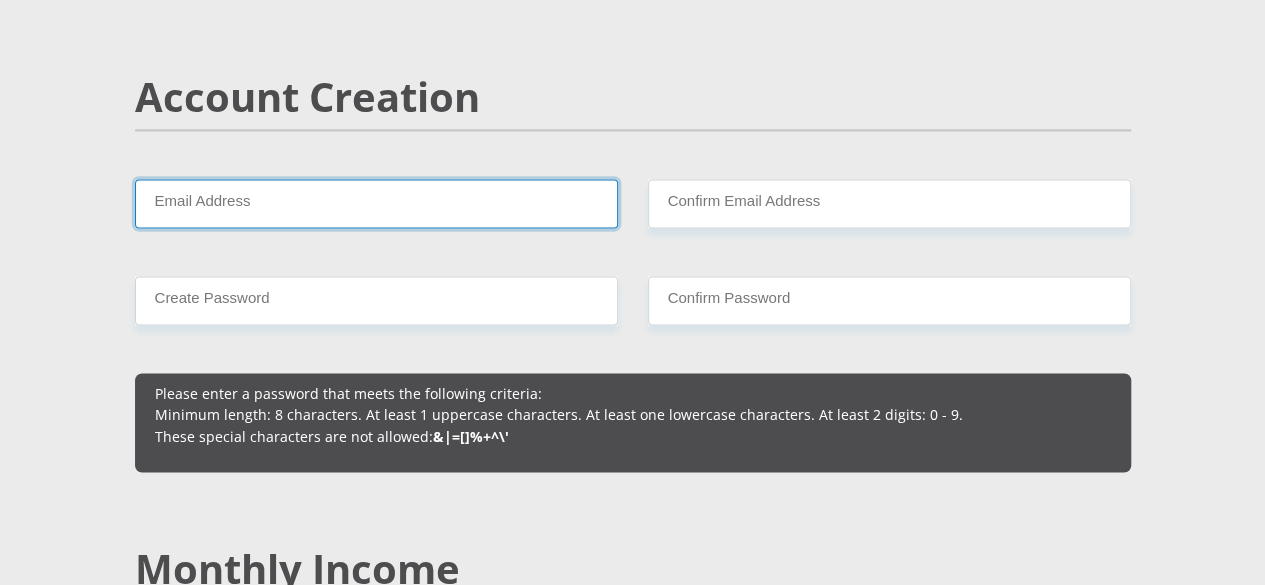 click on "Email Address" at bounding box center [376, 203] 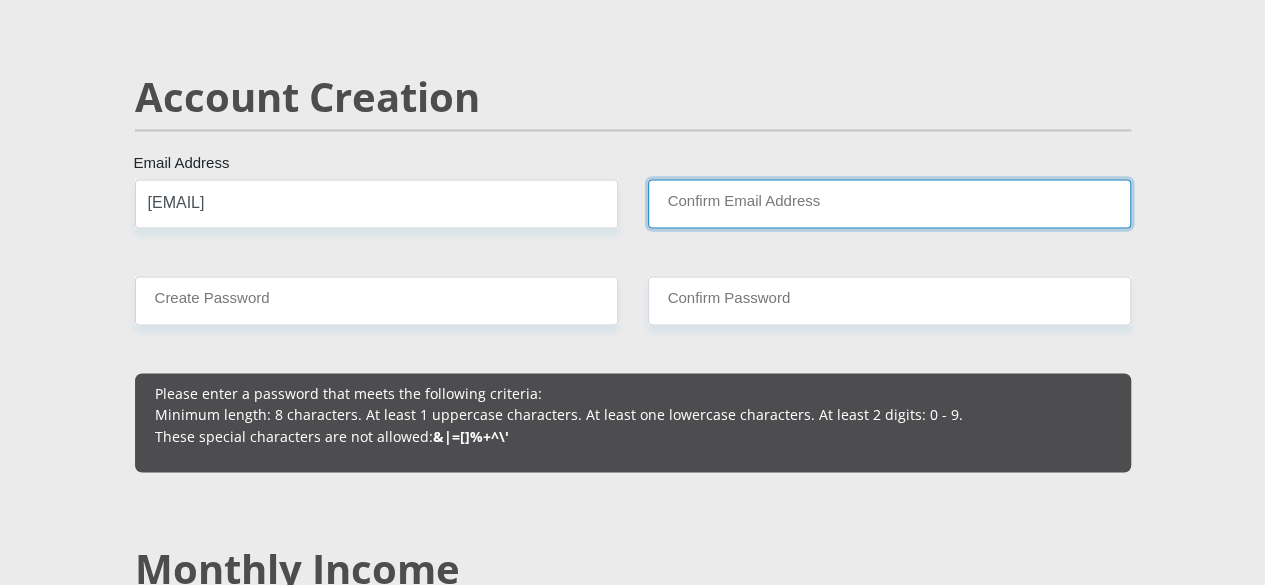 type on "[EMAIL]" 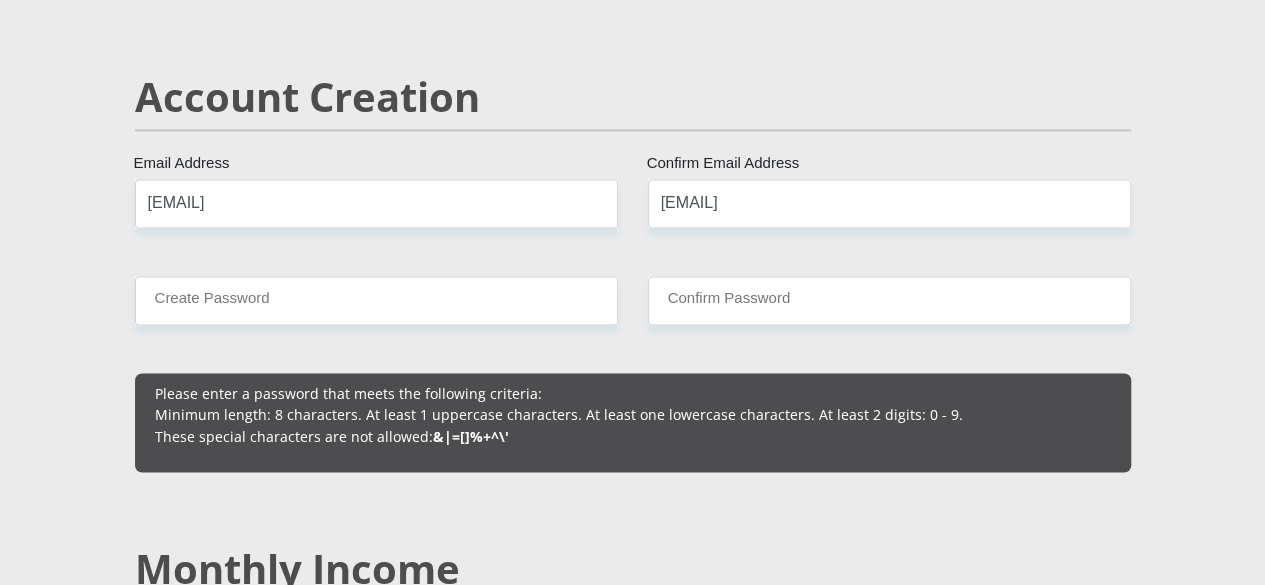 type 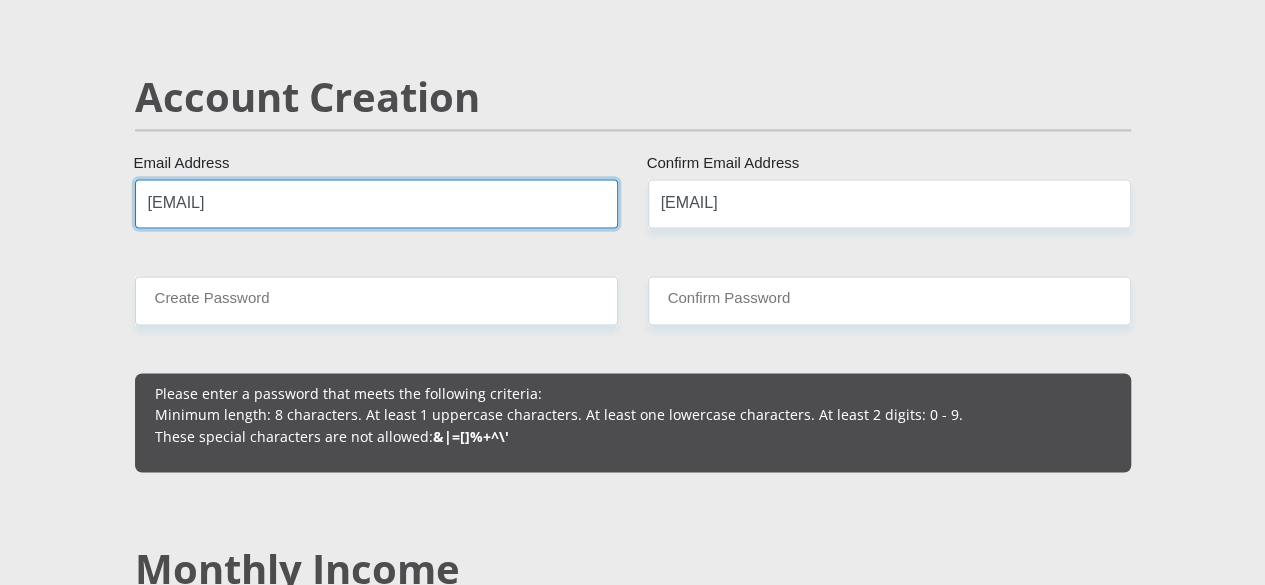 type 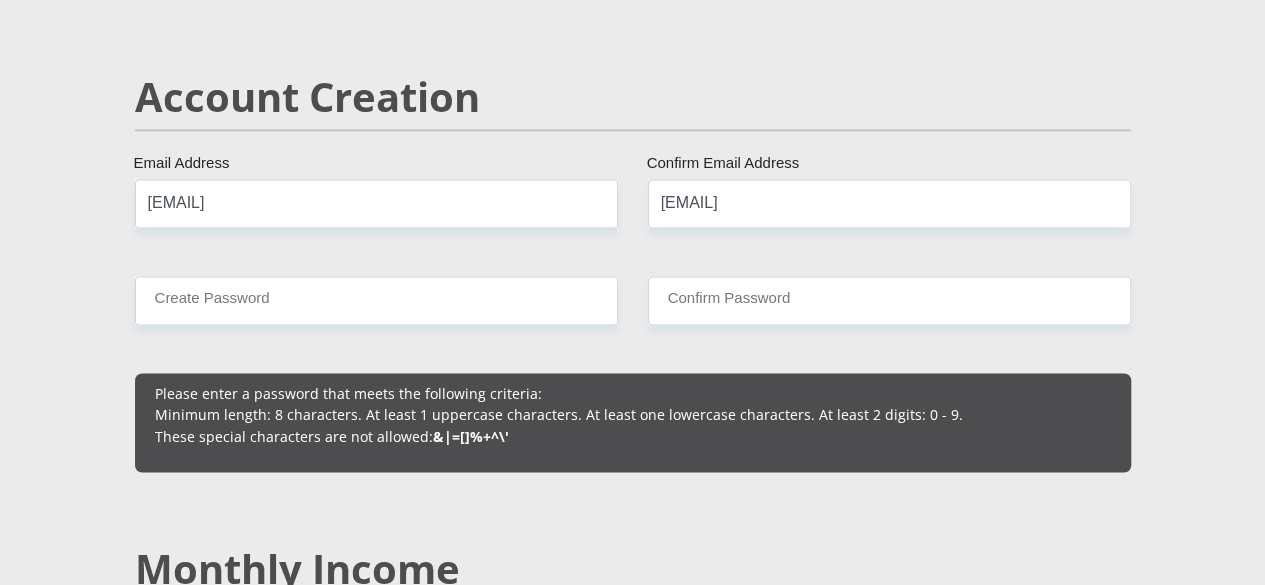 click on "[PERSONAL_DETAILS]" at bounding box center [633, 1800] 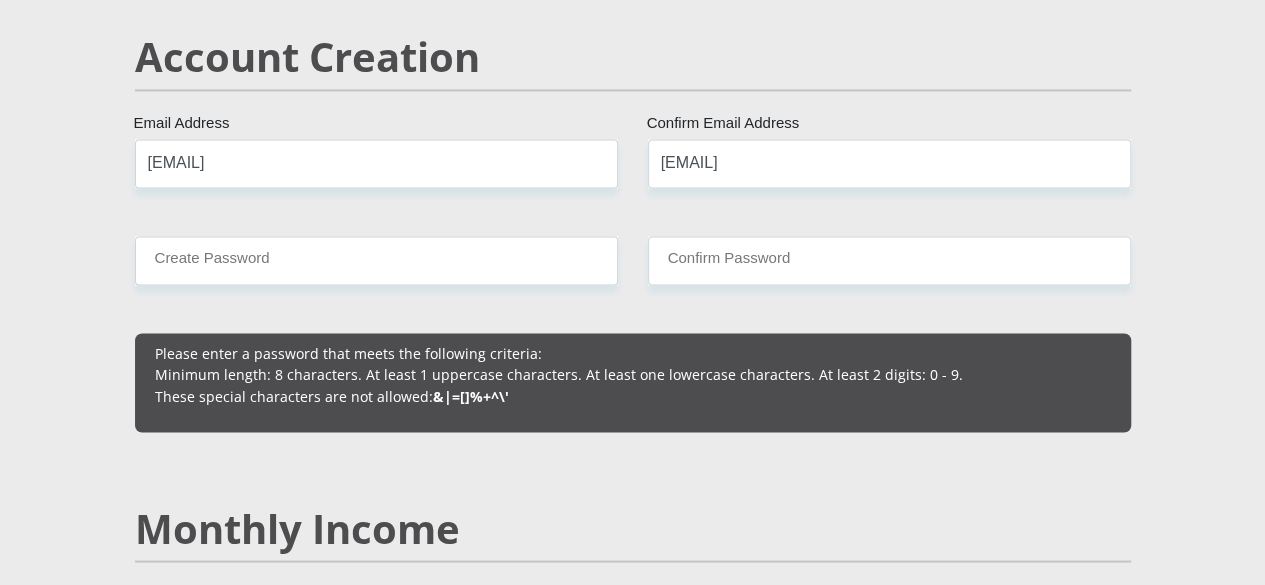 scroll, scrollTop: 1497, scrollLeft: 0, axis: vertical 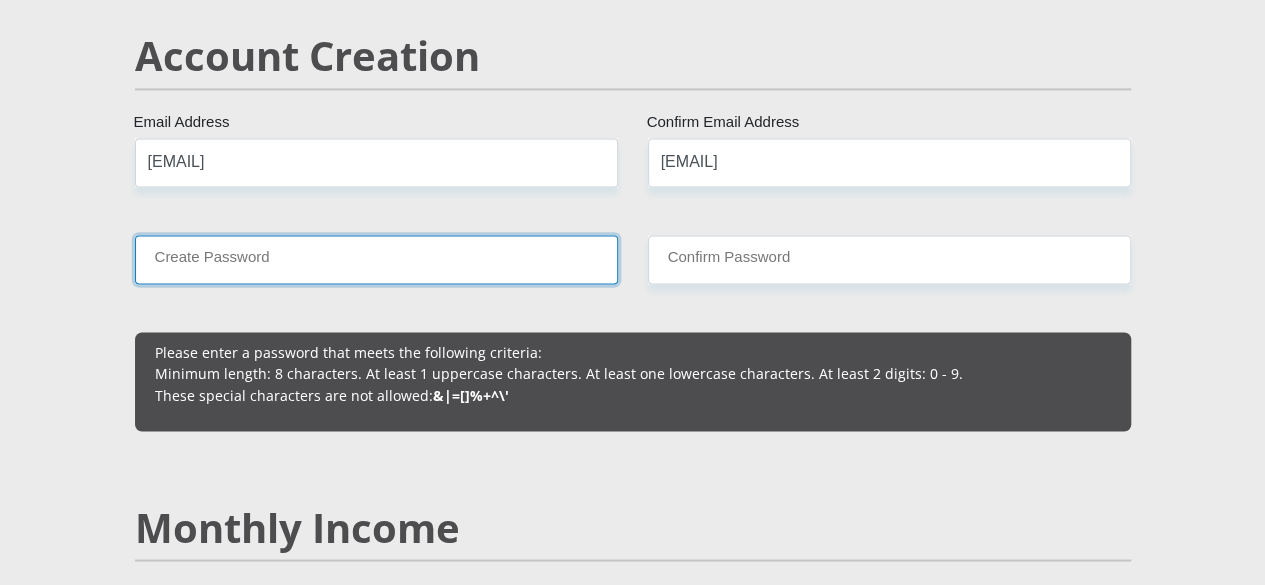 click on "Create Password" at bounding box center [376, 259] 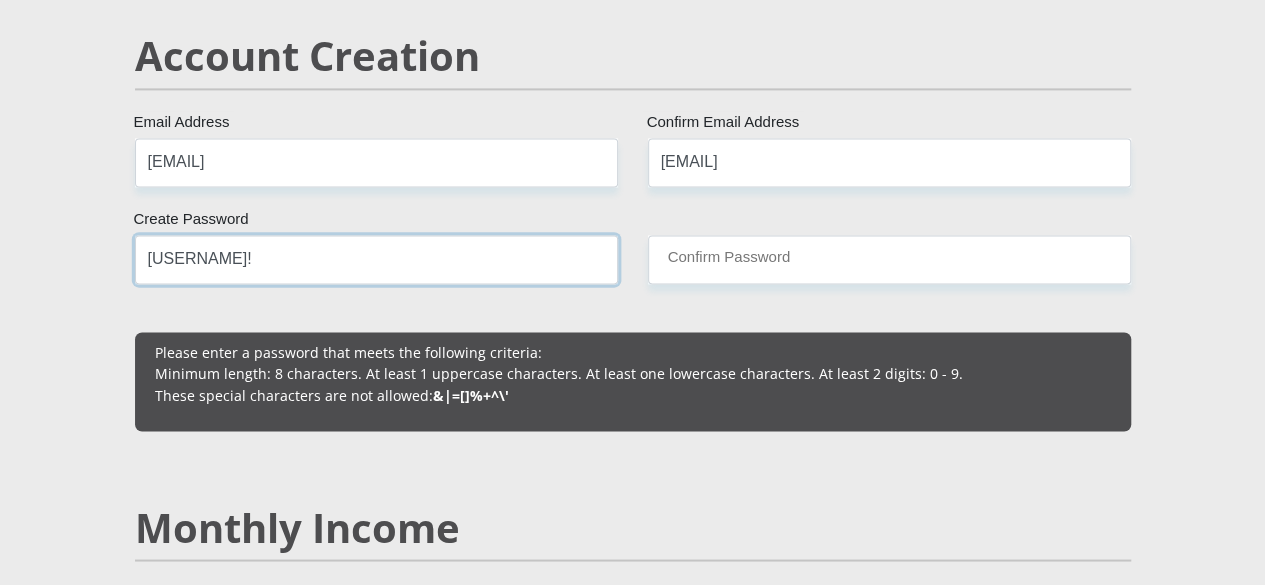 type on "[USERNAME]!" 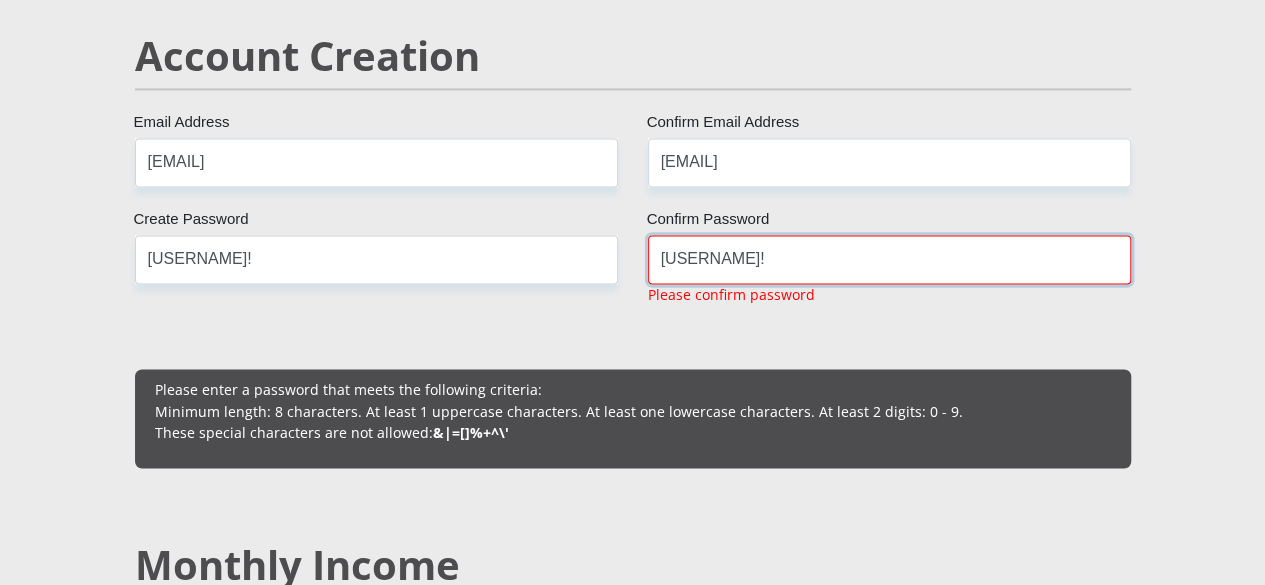 click on "[USERNAME]!" at bounding box center (889, 259) 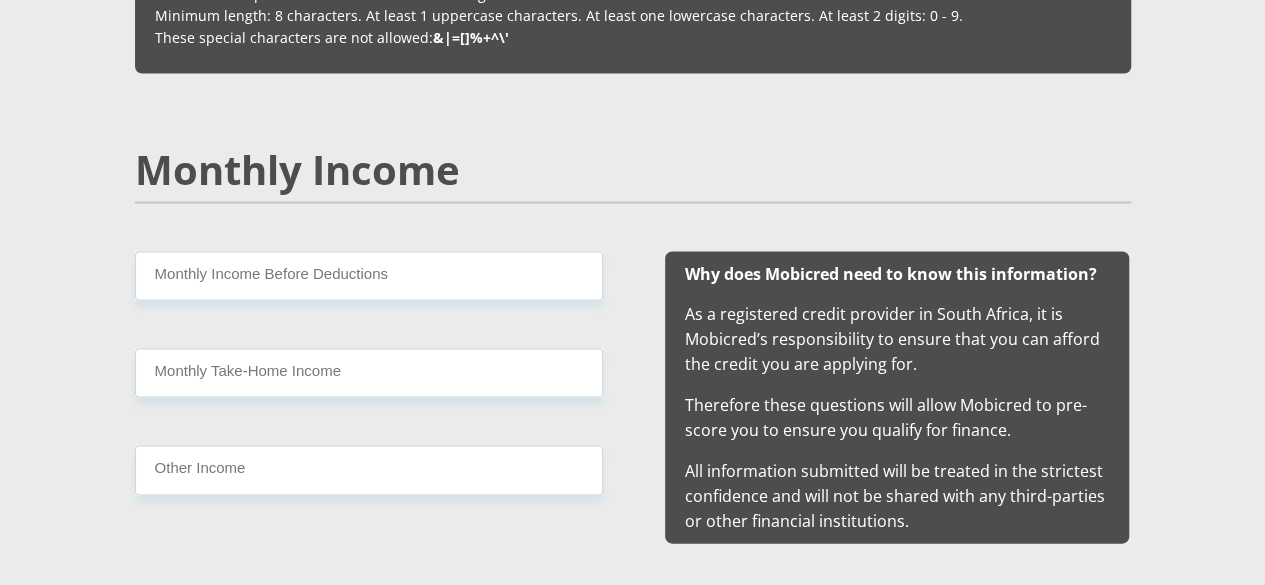 scroll, scrollTop: 1850, scrollLeft: 0, axis: vertical 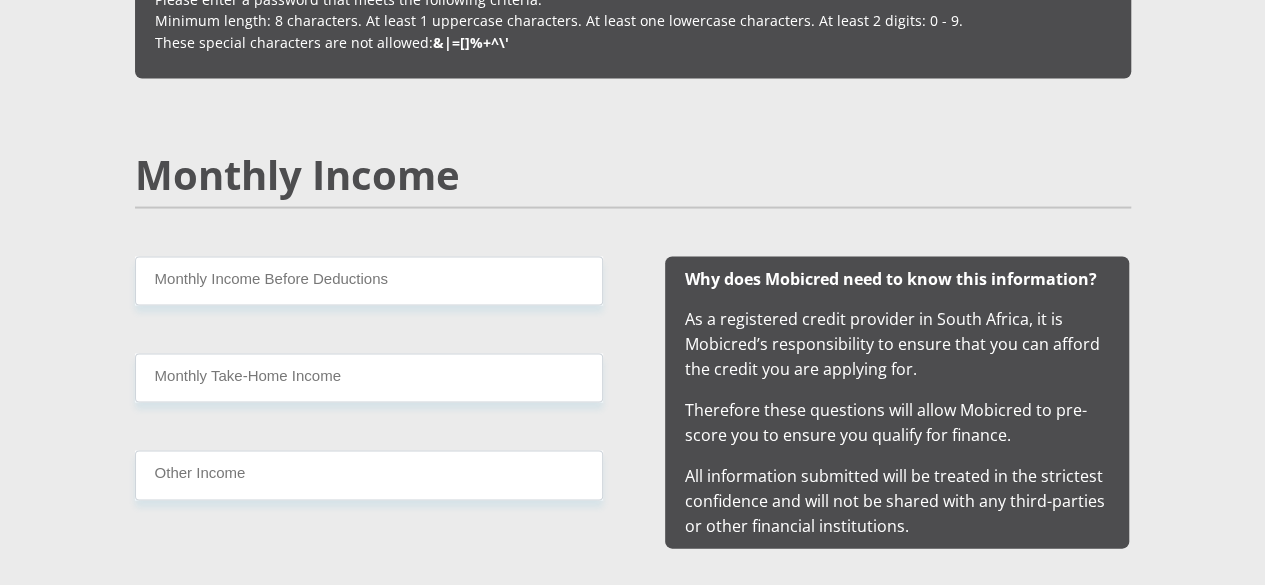 type on "[USERNAME]!" 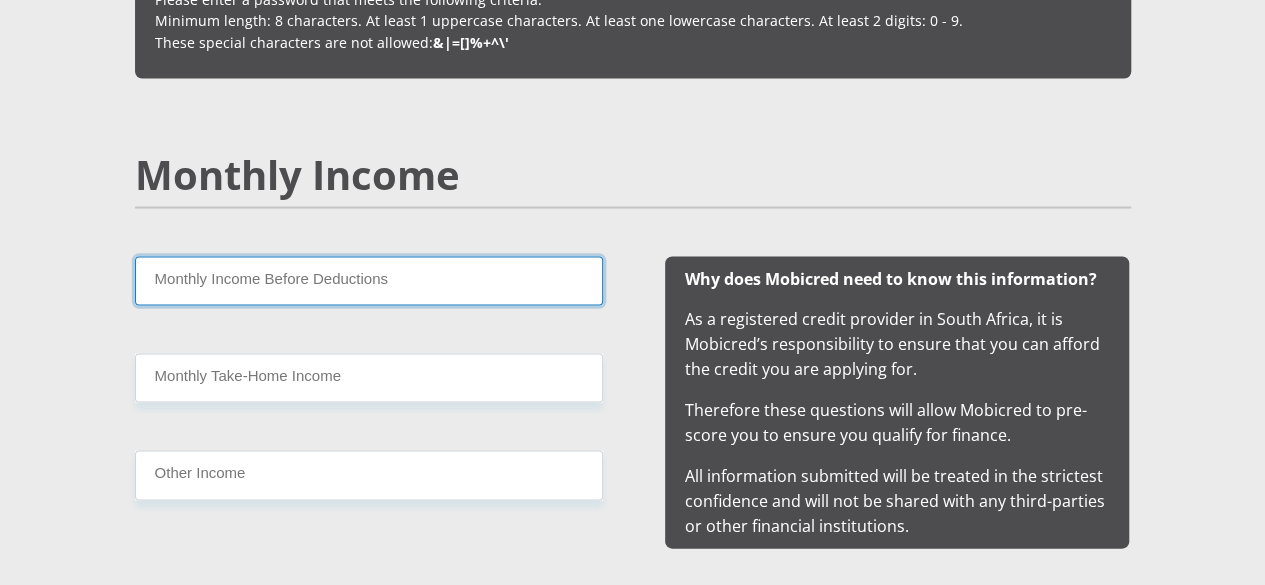 click on "Monthly Income Before Deductions" at bounding box center (369, 280) 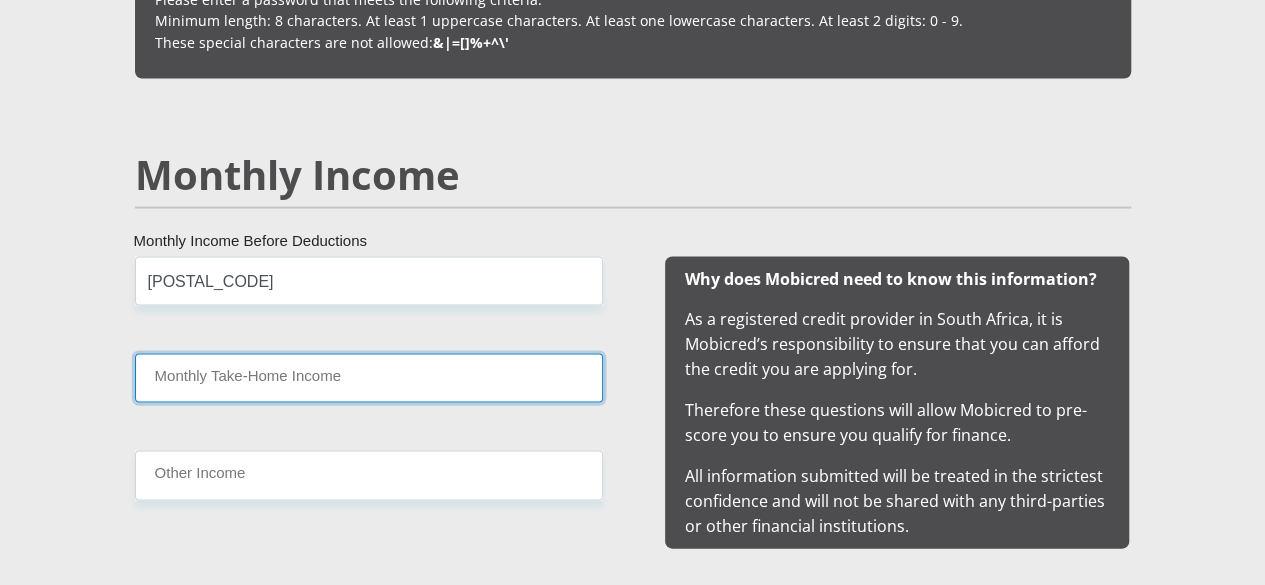 click on "Monthly Take-Home Income" at bounding box center (369, 377) 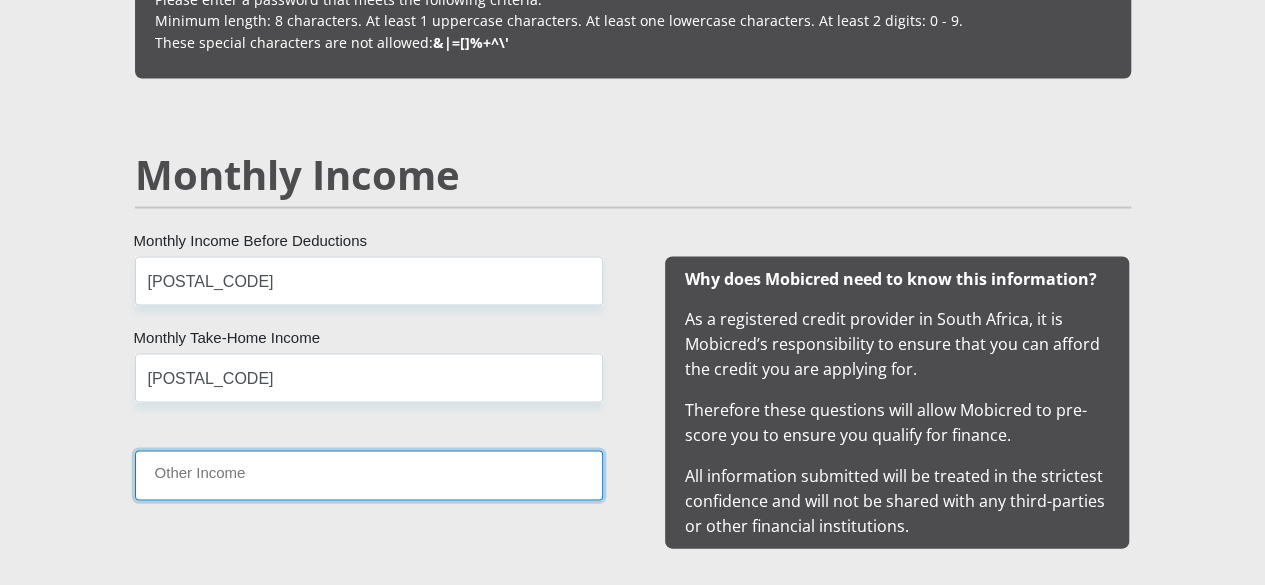 click on "Other Income" at bounding box center (369, 474) 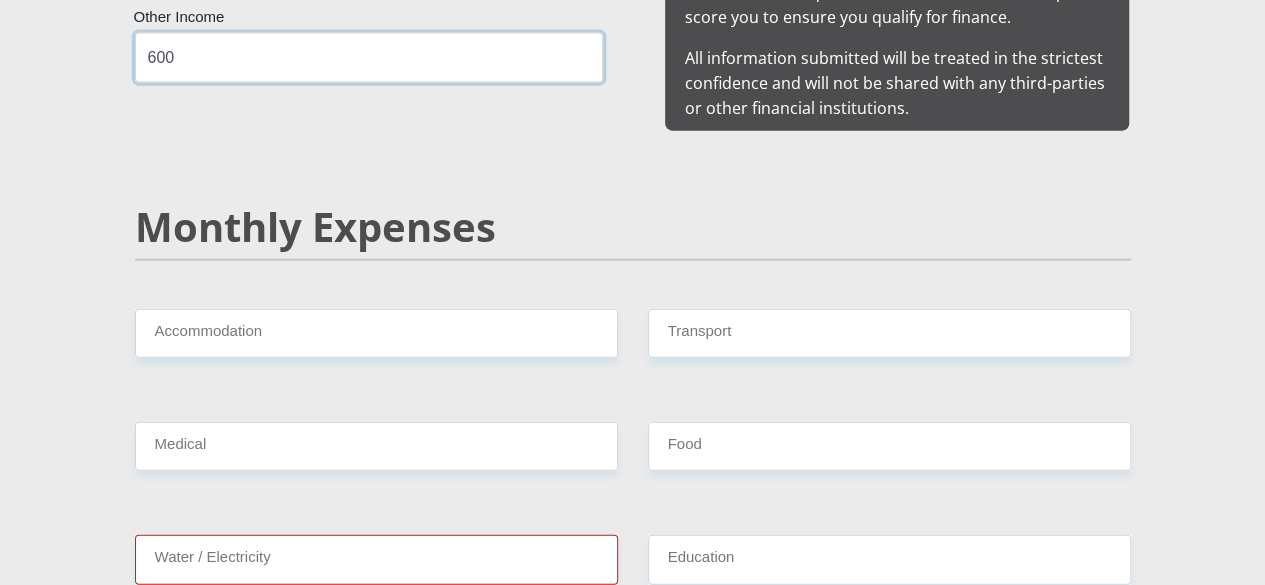 scroll, scrollTop: 2268, scrollLeft: 0, axis: vertical 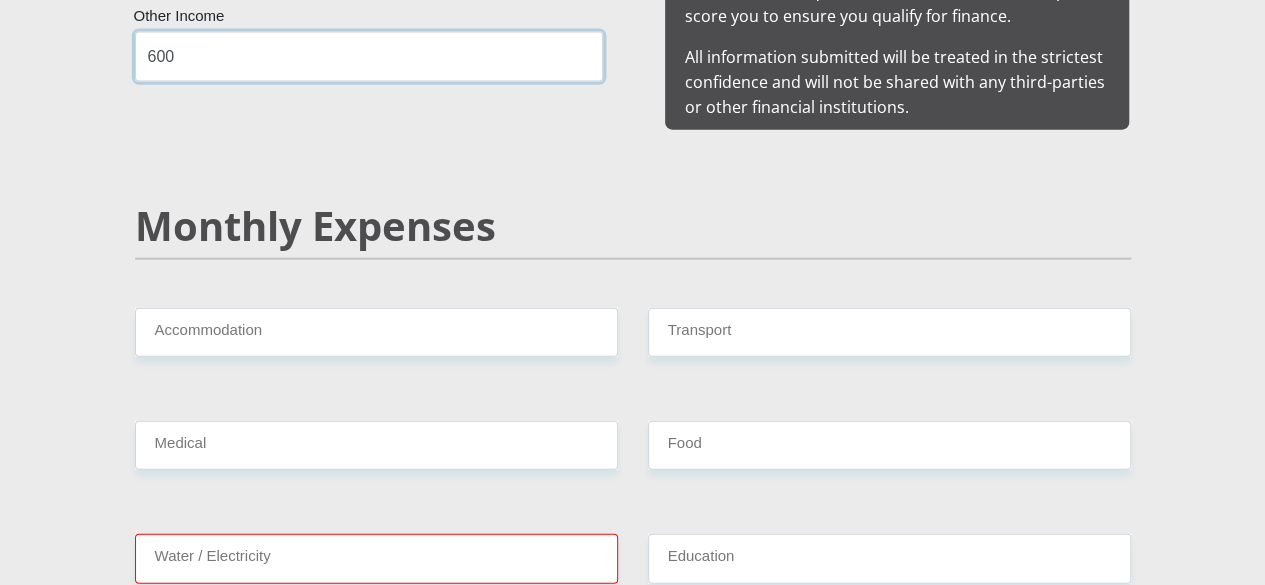 type on "600" 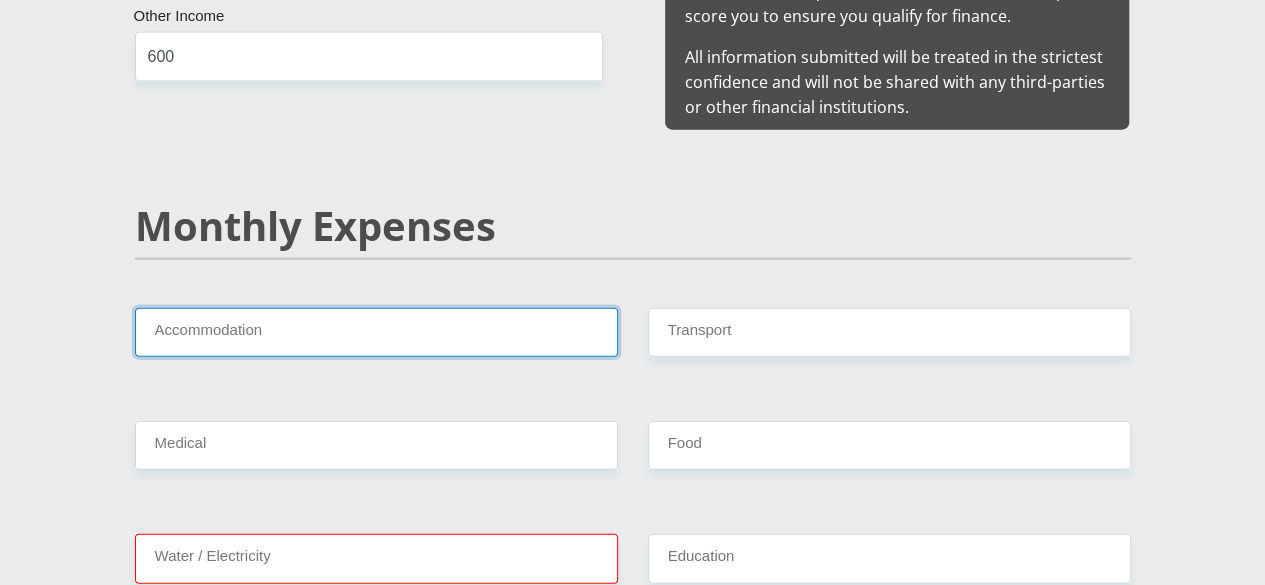 click on "Accommodation" at bounding box center [376, 332] 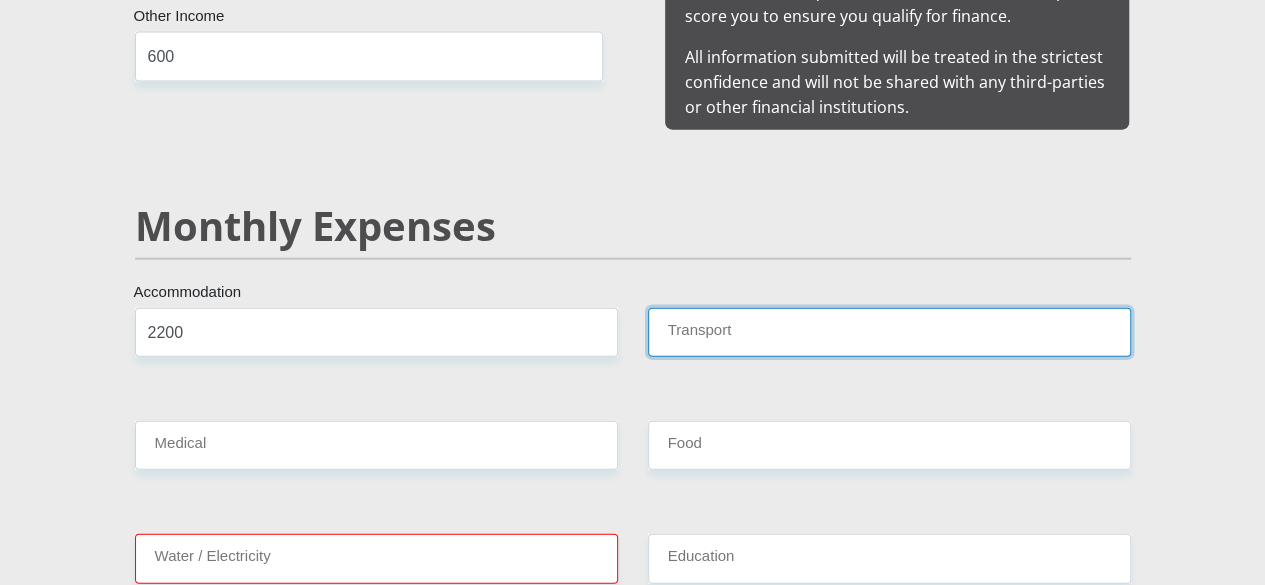 click on "Transport" at bounding box center (889, 332) 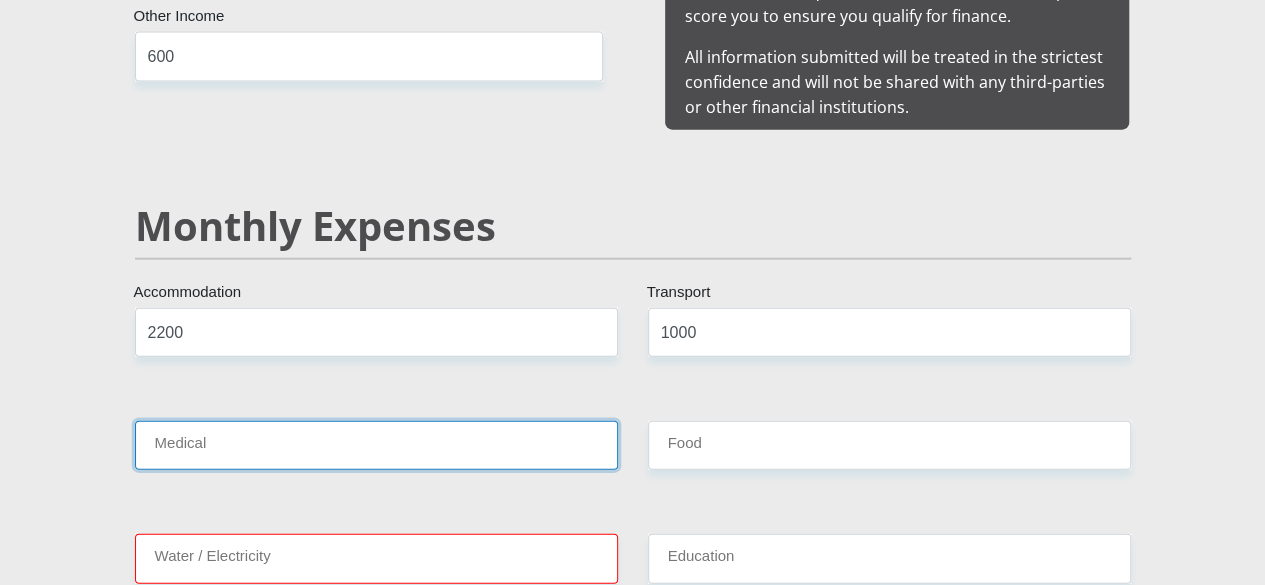click on "Medical" at bounding box center [376, 445] 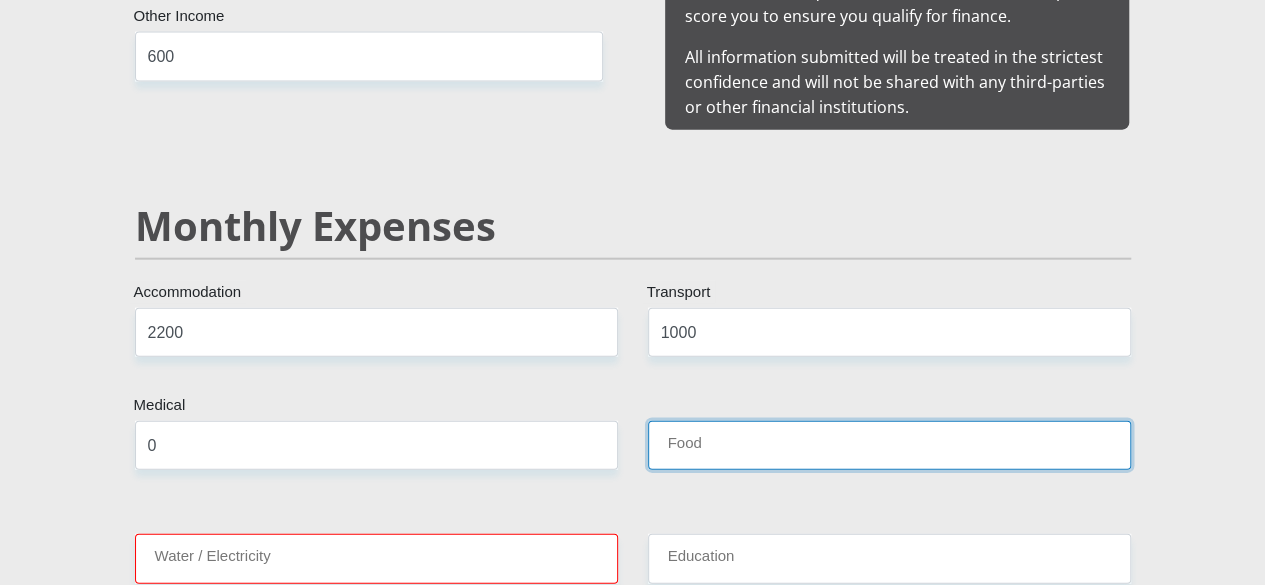 click on "Food" at bounding box center (889, 445) 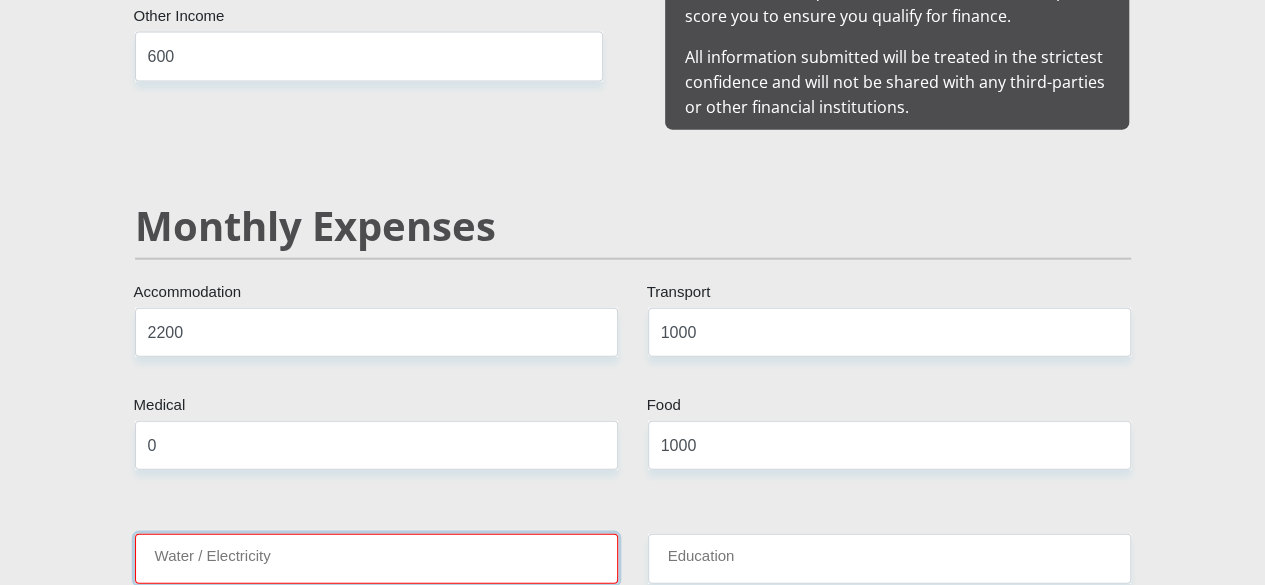 click on "Water / Electricity" at bounding box center [376, 558] 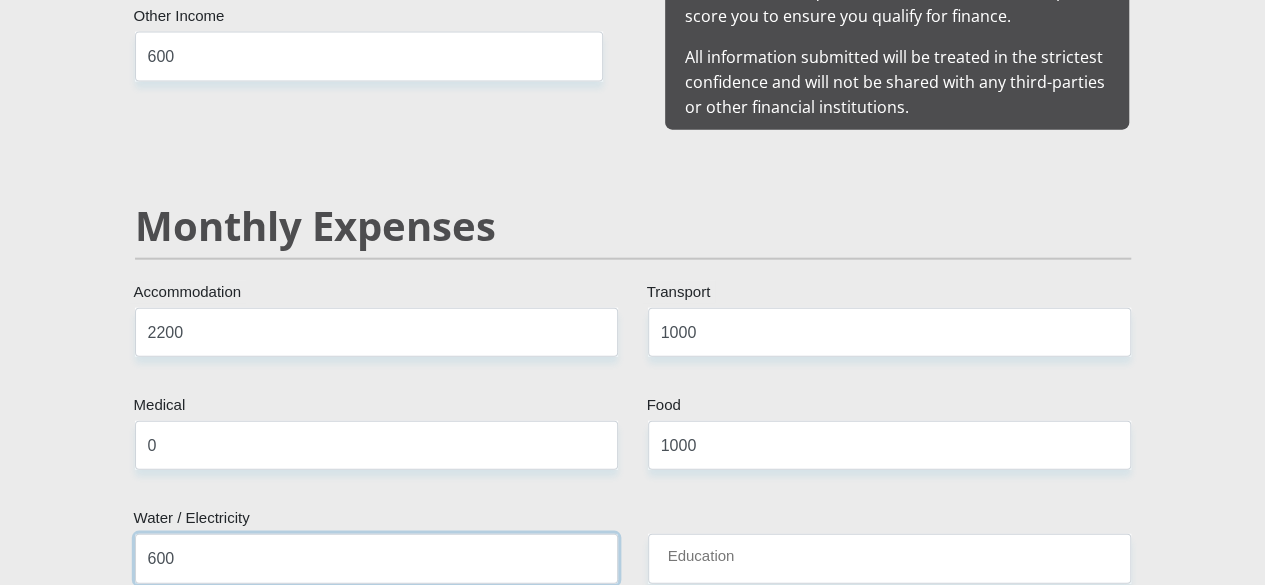 type on "600" 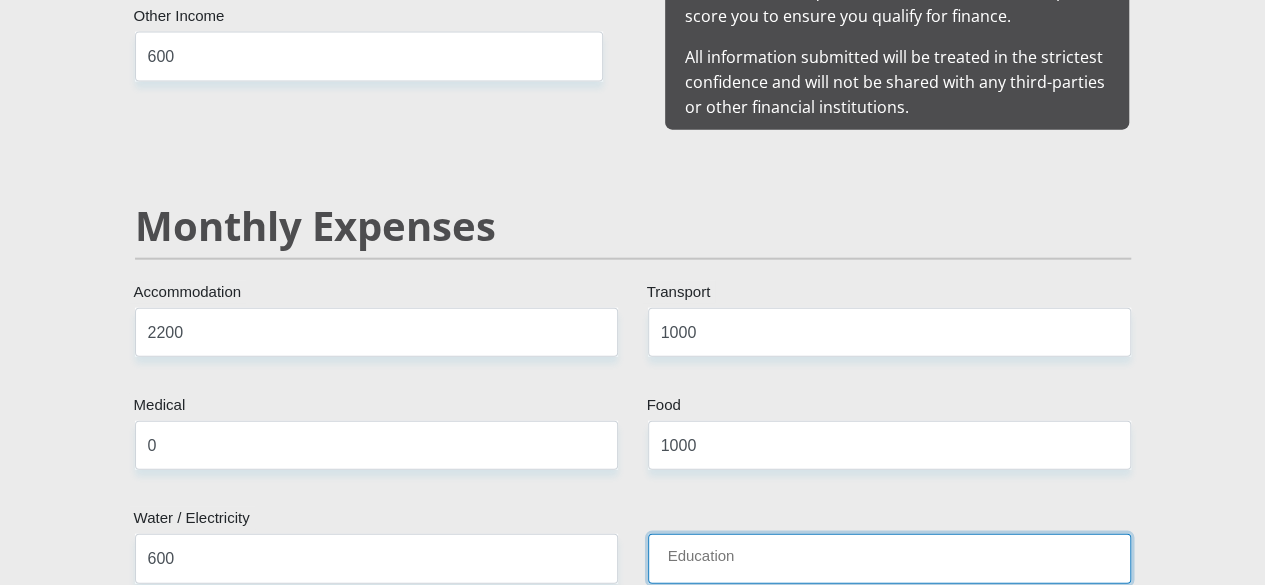 click on "Education" at bounding box center [889, 558] 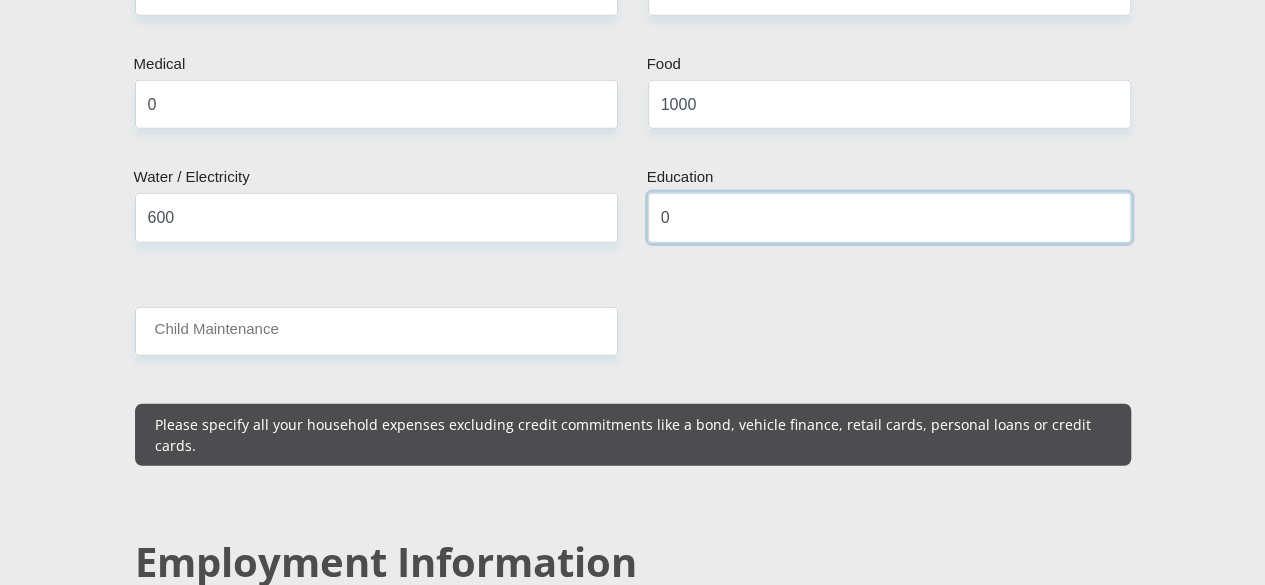 scroll, scrollTop: 2612, scrollLeft: 0, axis: vertical 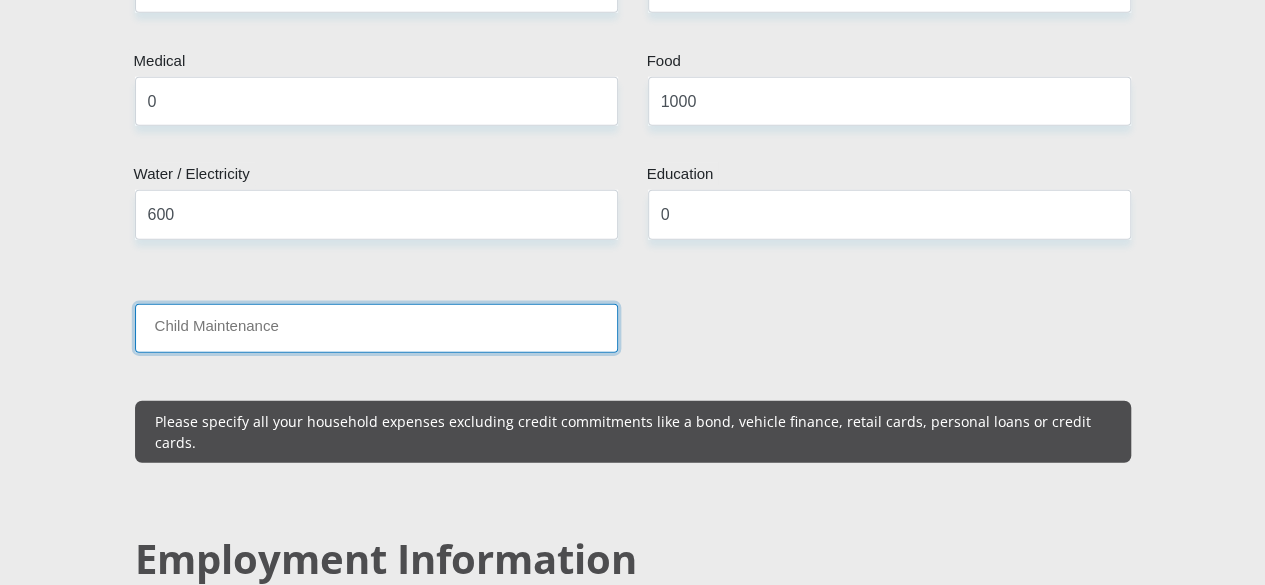 click on "Child Maintenance" at bounding box center [376, 328] 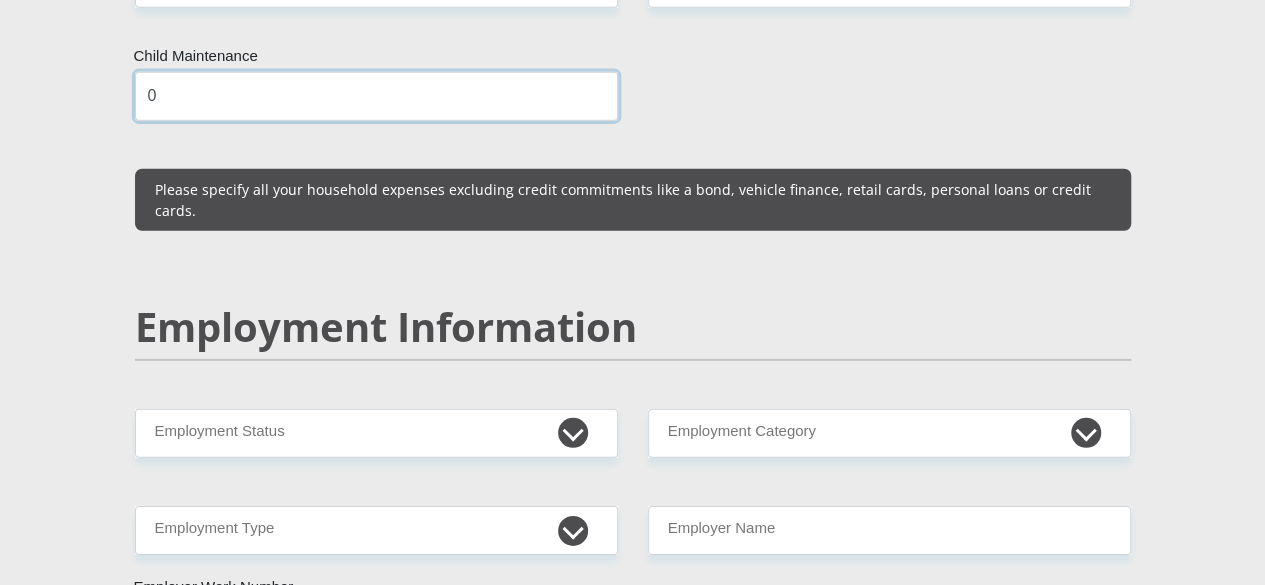 scroll, scrollTop: 2846, scrollLeft: 0, axis: vertical 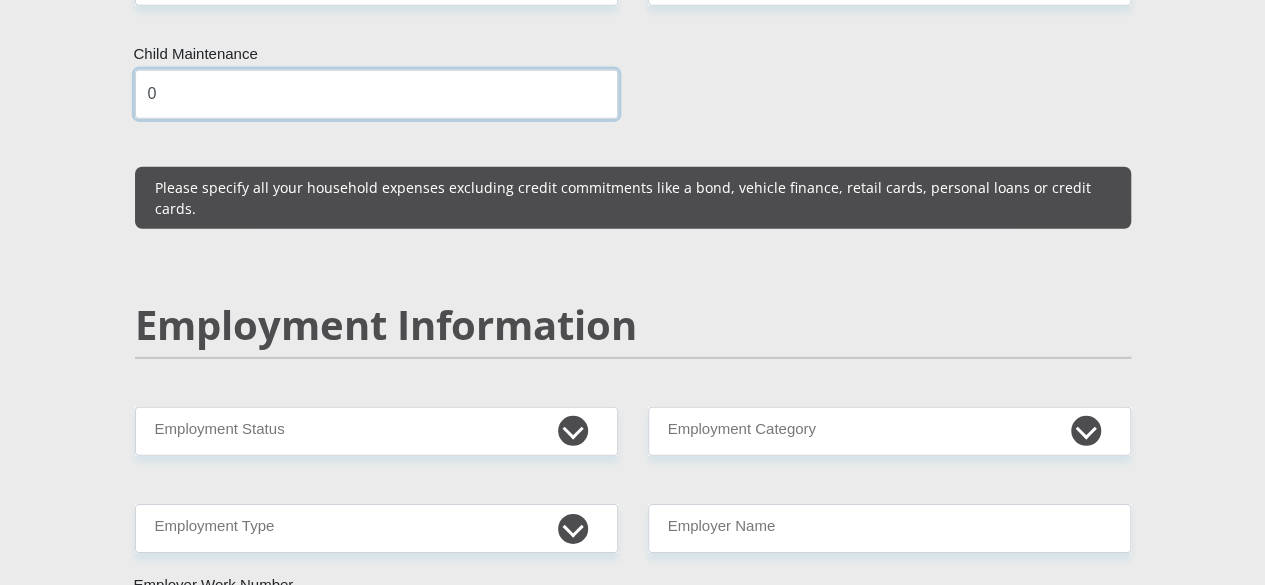 type on "0" 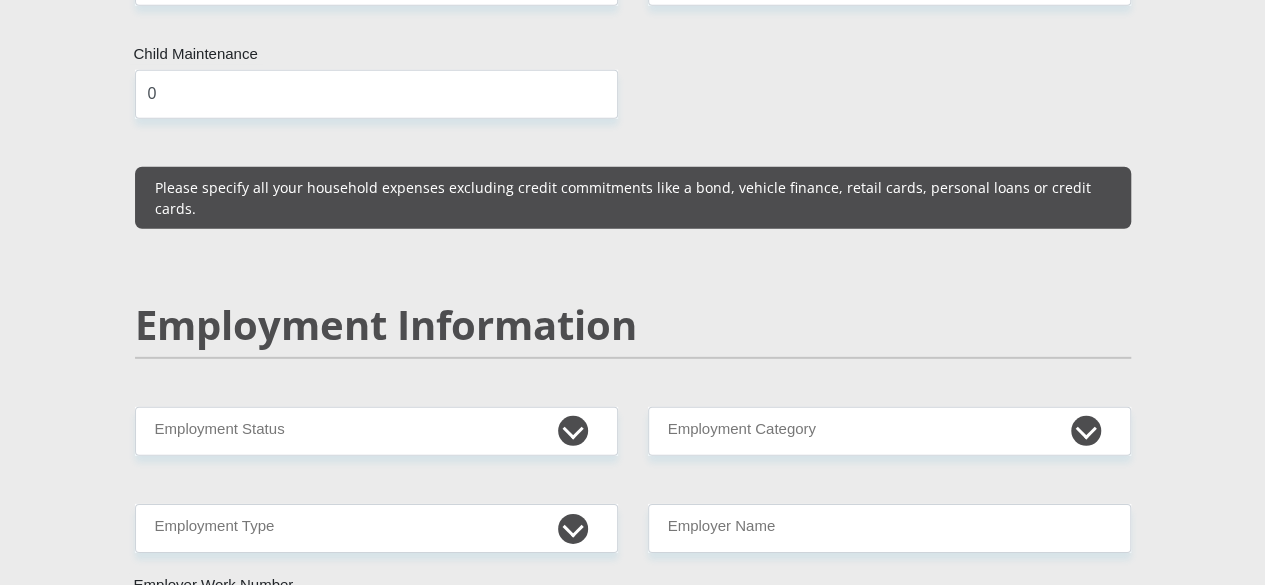 click on "[PERSONAL_DETAILS]" at bounding box center (633, 398) 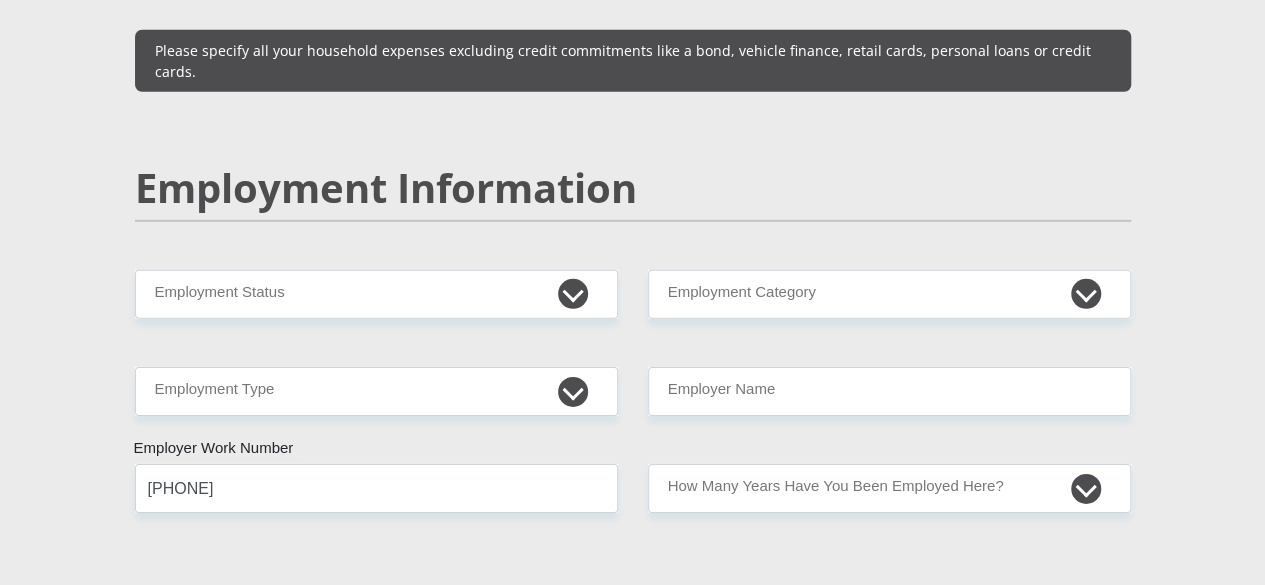 scroll, scrollTop: 3029, scrollLeft: 0, axis: vertical 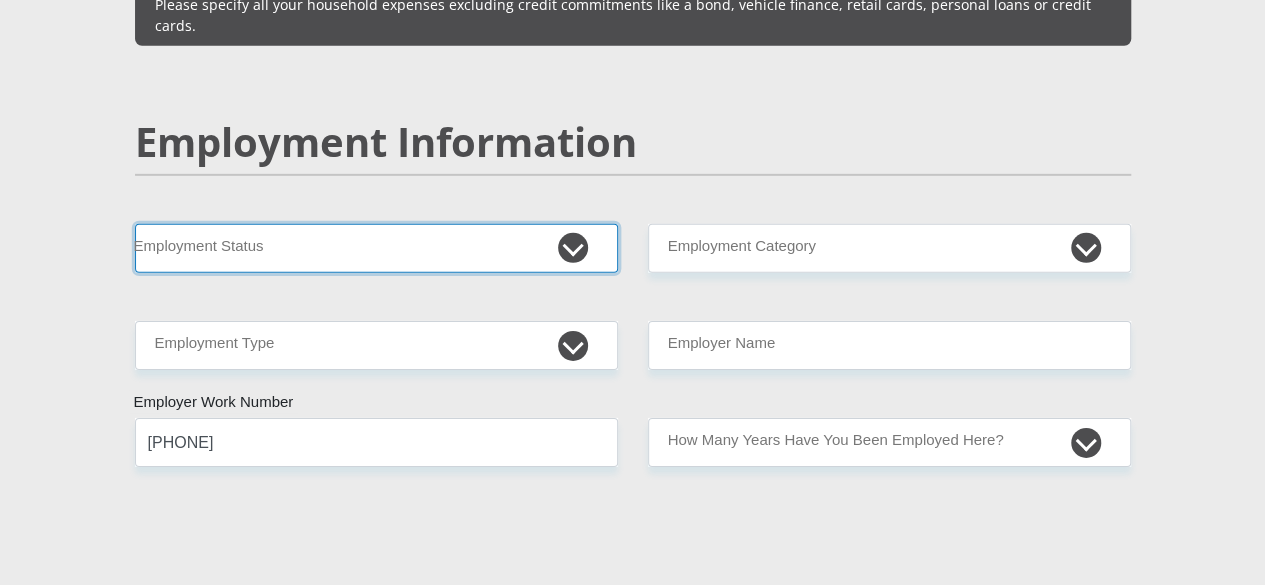 click on "Permanent/Full-time
Part-time/Casual
Contract Worker
Self-Employed
Housewife
Retired
Student
Medically Boarded
Disability
Unemployed" at bounding box center [376, 248] 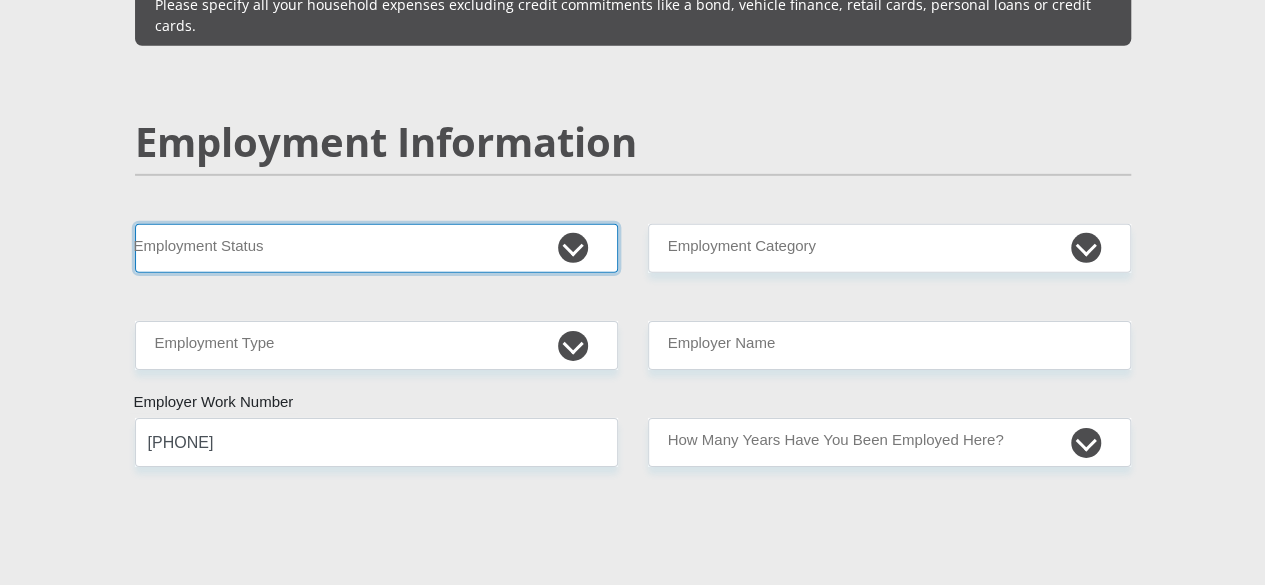click on "Permanent/Full-time
Part-time/Casual
Contract Worker
Self-Employed
Housewife
Retired
Student
Medically Boarded
Disability
Unemployed" at bounding box center [376, 248] 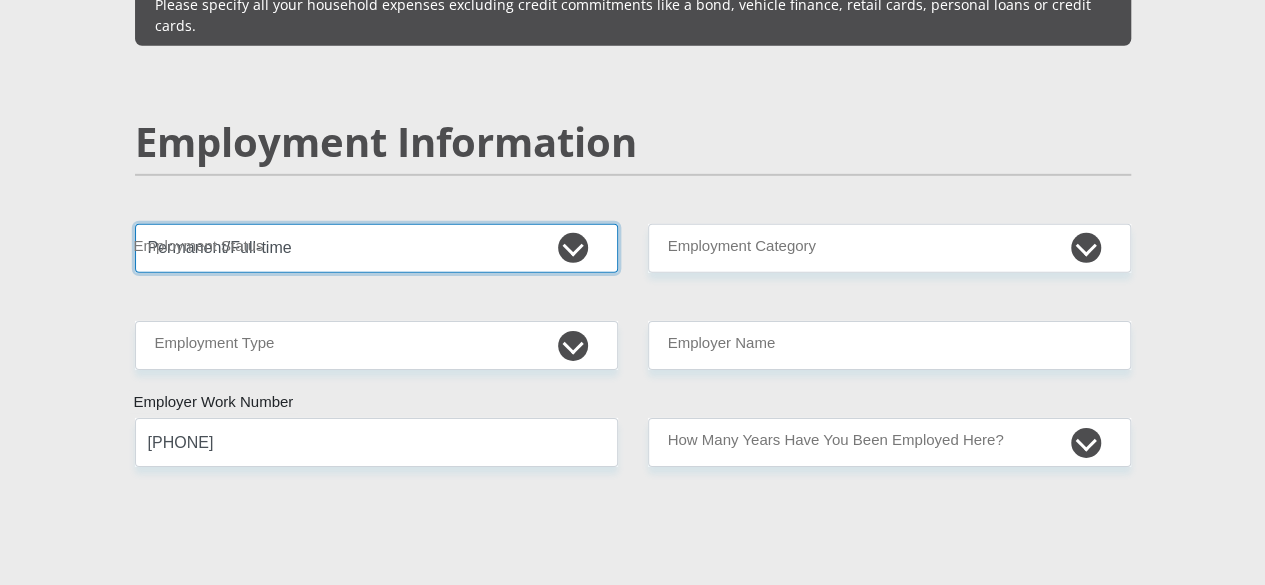 click on "Permanent/Full-time
Part-time/Casual
Contract Worker
Self-Employed
Housewife
Retired
Student
Medically Boarded
Disability
Unemployed" at bounding box center [376, 248] 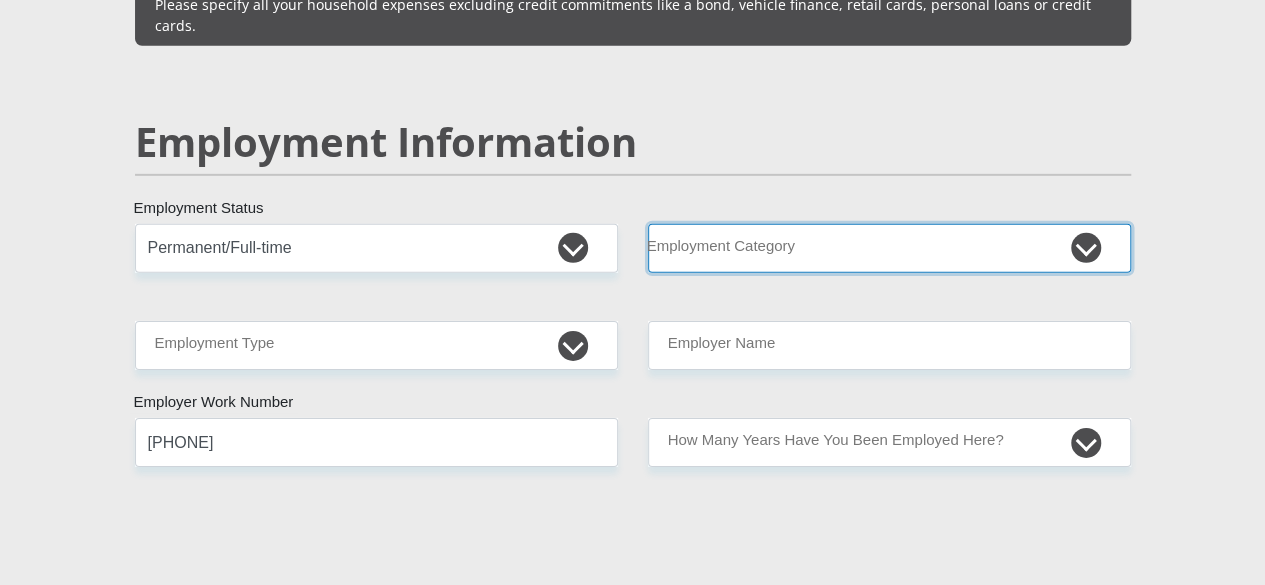 click on "AGRICULTURE
ALCOHOL & TOBACCO
CONSTRUCTION MATERIALS
METALLURGY
EQUIPMENT FOR RENEWABLE ENERGY
SPECIALIZED CONTRACTORS
CAR
GAMING (INCL. INTERNET
OTHER WHOLESALE
UNLICENSED PHARMACEUTICALS
CURRENCY EXCHANGE HOUSES
OTHER FINANCIAL INSTITUTIONS & INSURANCE
REAL ESTATE AGENTS
OIL & GAS
OTHER MATERIALS (E.G. IRON ORE)
PRECIOUS STONES & PRECIOUS METALS
POLITICAL ORGANIZATIONS
RELIGIOUS ORGANIZATIONS(NOT SECTS)
ACTI. HAVING BUSINESS DEAL WITH PUBLIC ADMINISTRATION
LAUNDROMATS" at bounding box center (889, 248) 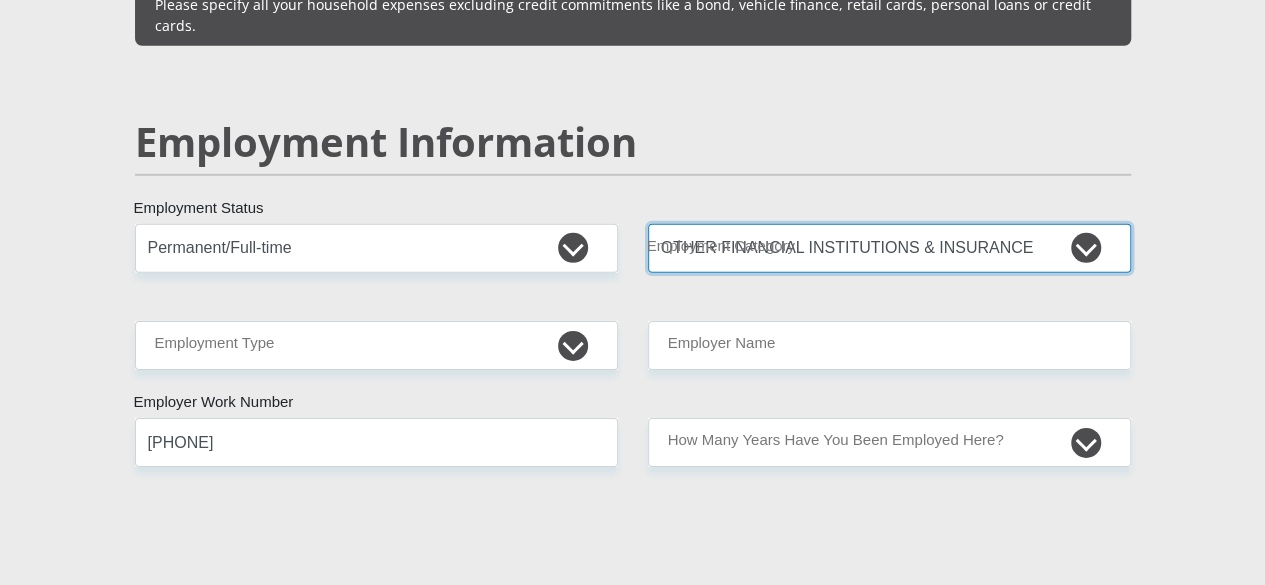 click on "AGRICULTURE
ALCOHOL & TOBACCO
CONSTRUCTION MATERIALS
METALLURGY
EQUIPMENT FOR RENEWABLE ENERGY
SPECIALIZED CONTRACTORS
CAR
GAMING (INCL. INTERNET
OTHER WHOLESALE
UNLICENSED PHARMACEUTICALS
CURRENCY EXCHANGE HOUSES
OTHER FINANCIAL INSTITUTIONS & INSURANCE
REAL ESTATE AGENTS
OIL & GAS
OTHER MATERIALS (E.G. IRON ORE)
PRECIOUS STONES & PRECIOUS METALS
POLITICAL ORGANIZATIONS
RELIGIOUS ORGANIZATIONS(NOT SECTS)
ACTI. HAVING BUSINESS DEAL WITH PUBLIC ADMINISTRATION
LAUNDROMATS" at bounding box center (889, 248) 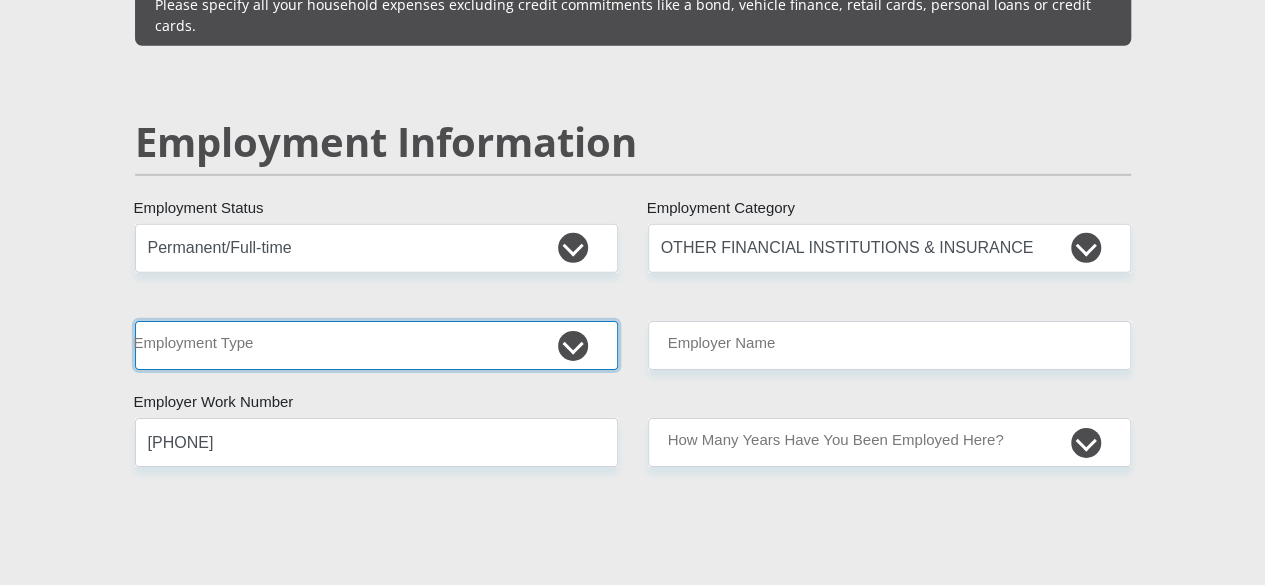 click on "College/Lecturer
Craft Seller
Creative
Driver
Executive
Farmer
Forces - Non Commissioned
Forces - Officer
Hawker
Housewife
Labourer
Licenced Professional
Manager
Miner
Non Licenced Professional
Office Staff/Clerk
Outside Worker
Pensioner
Permanent Teacher
Production/Manufacturing
Sales
Self-Employed
Semi-Professional Worker
Service Industry  Social Worker  Student" at bounding box center [376, 345] 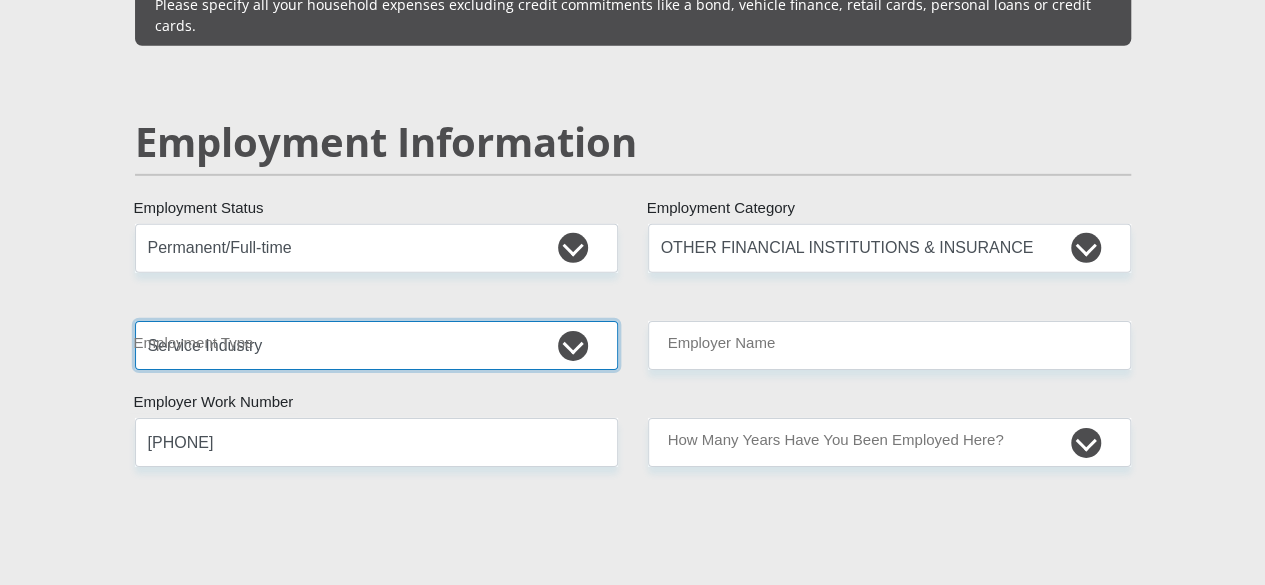 click on "College/Lecturer
Craft Seller
Creative
Driver
Executive
Farmer
Forces - Non Commissioned
Forces - Officer
Hawker
Housewife
Labourer
Licenced Professional
Manager
Miner
Non Licenced Professional
Office Staff/Clerk
Outside Worker
Pensioner
Permanent Teacher
Production/Manufacturing
Sales
Self-Employed
Semi-Professional Worker
Service Industry  Social Worker  Student" at bounding box center (376, 345) 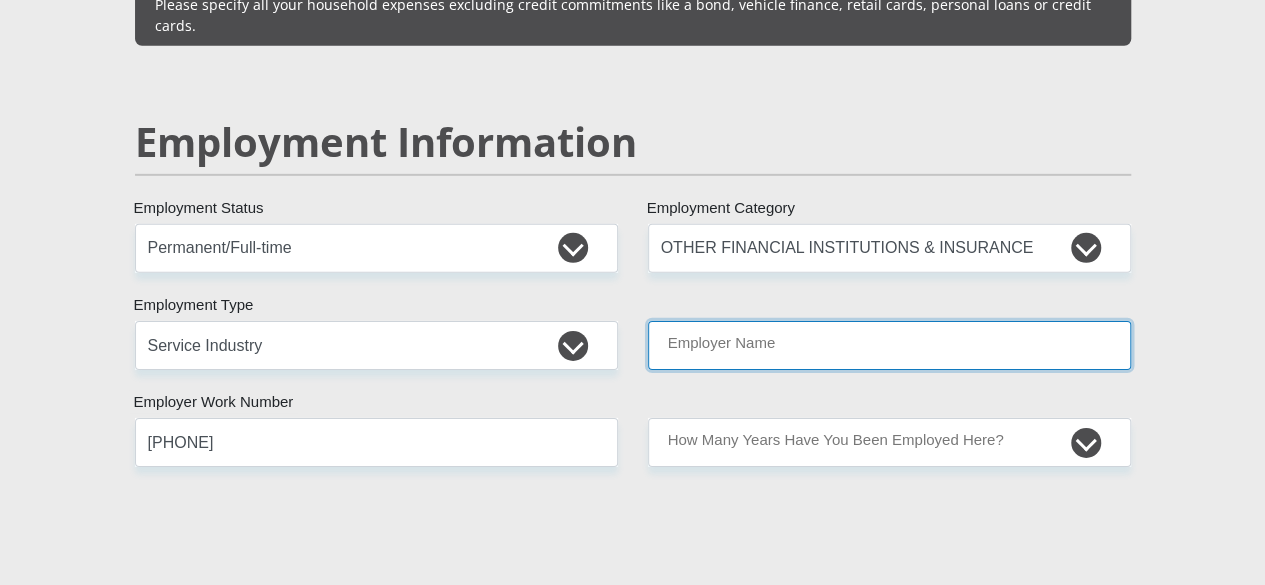 click on "Employer Name" at bounding box center (889, 345) 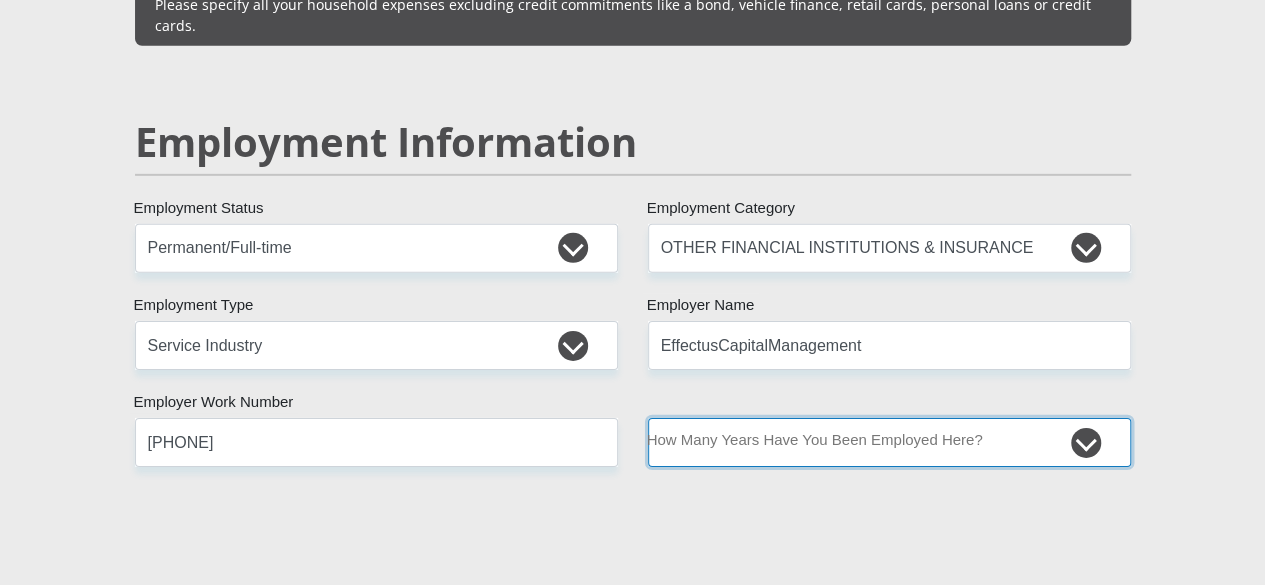 drag, startPoint x: 721, startPoint y: 350, endPoint x: 718, endPoint y: 446, distance: 96.04687 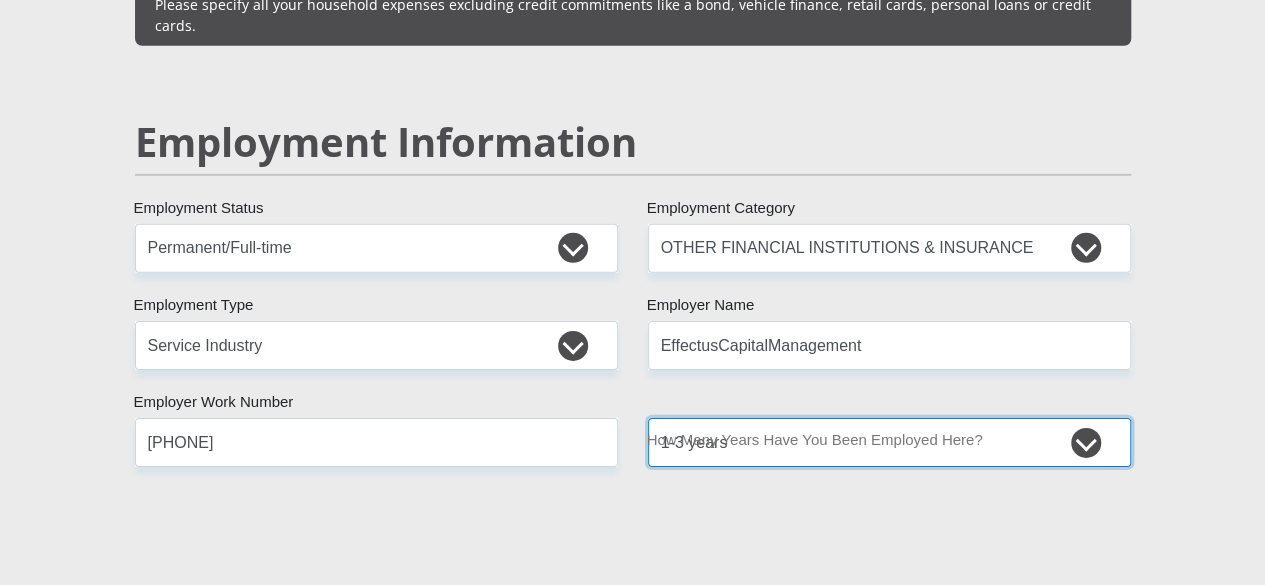 click on "less than 1 year
1-3 years
3-5 years
5+ years" at bounding box center [889, 442] 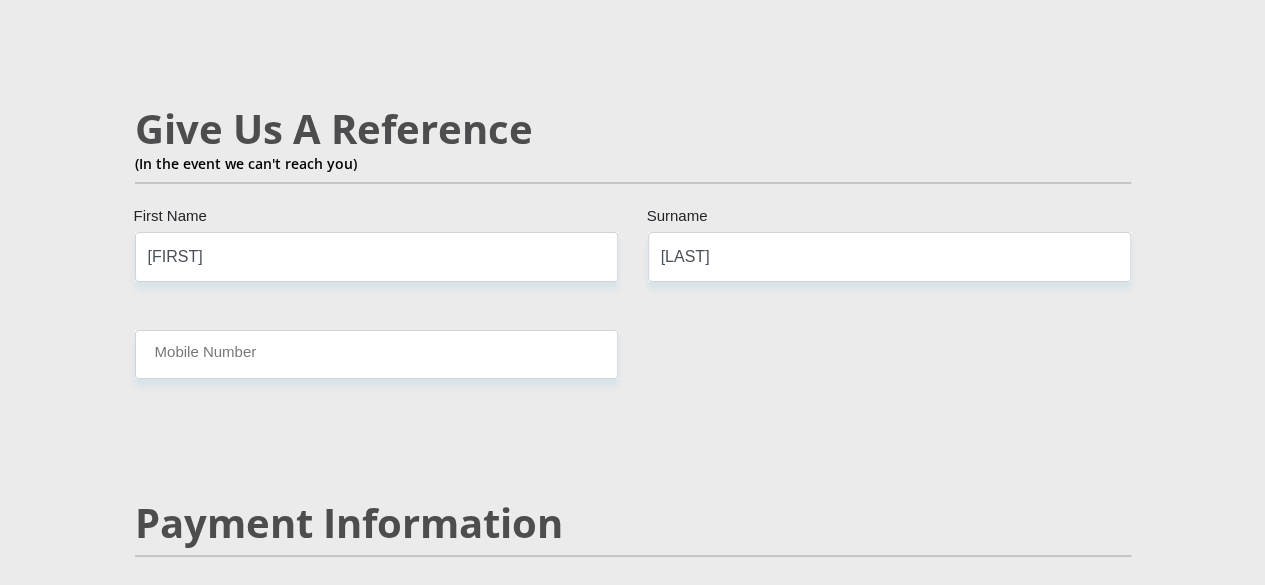 scroll, scrollTop: 3512, scrollLeft: 0, axis: vertical 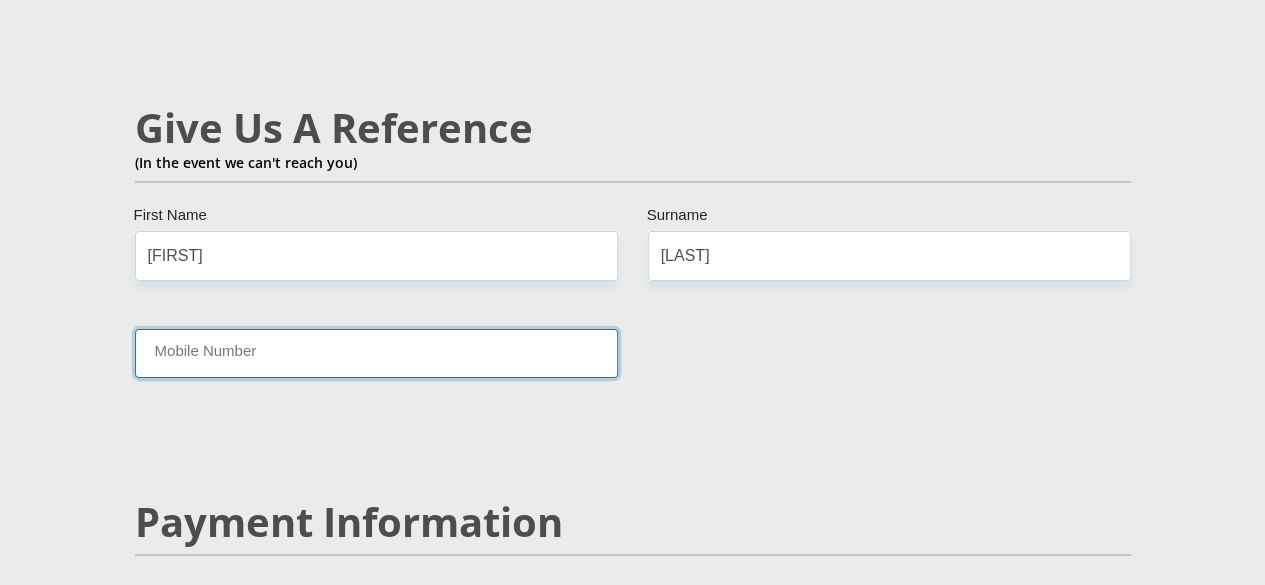 click on "Mobile Number" at bounding box center (376, 353) 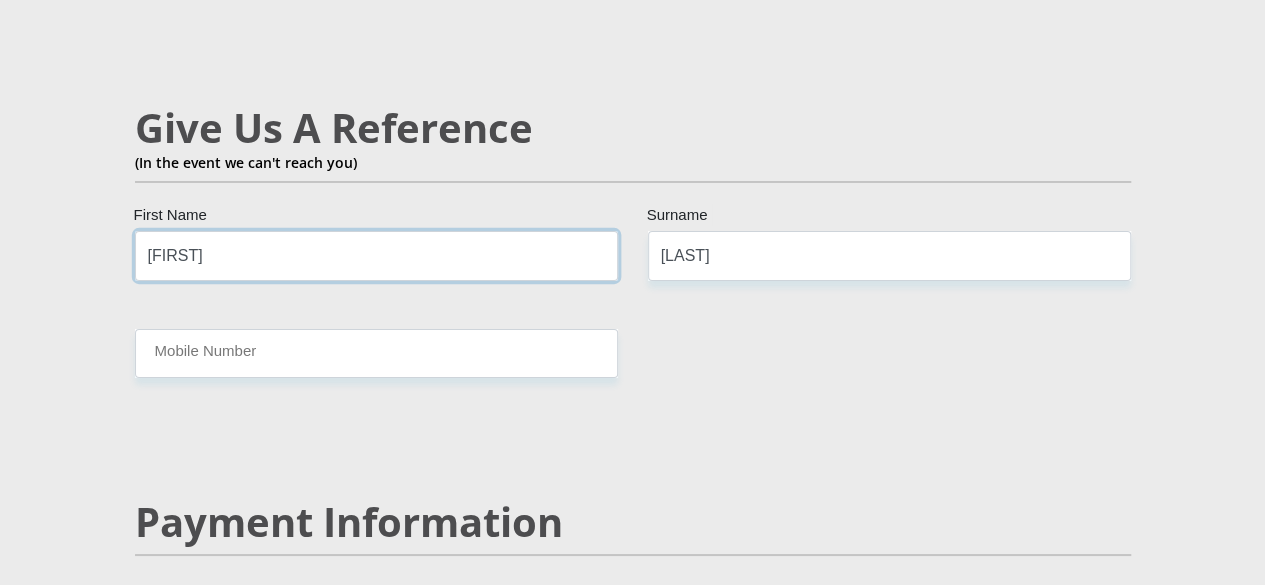click on "[FIRST]" at bounding box center [376, 255] 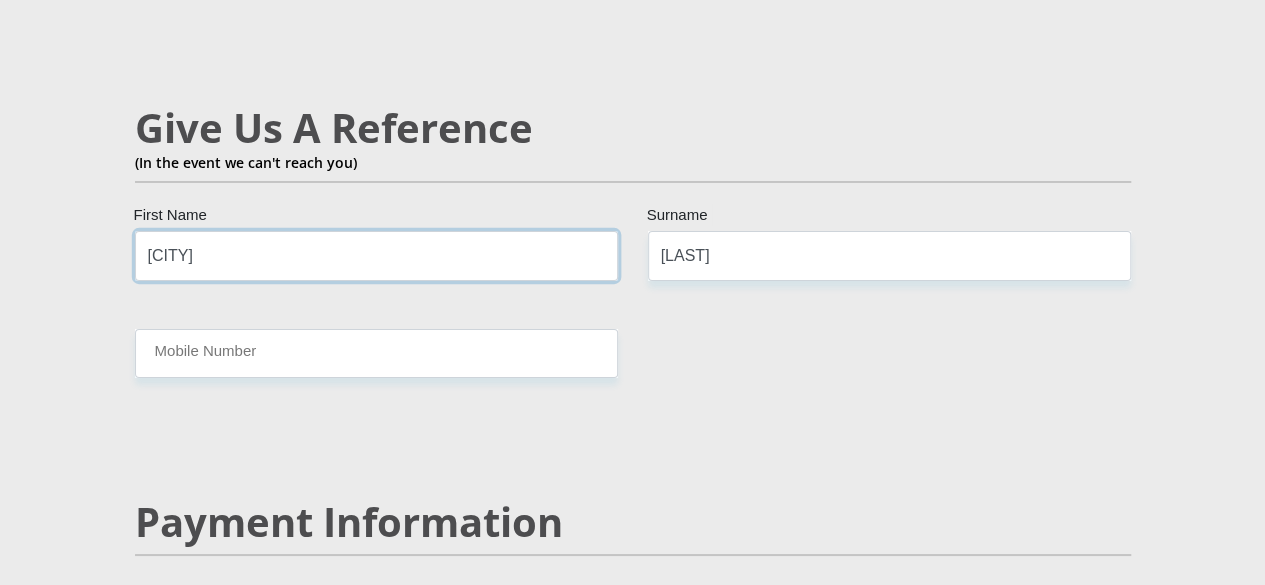 type on "[CITY]" 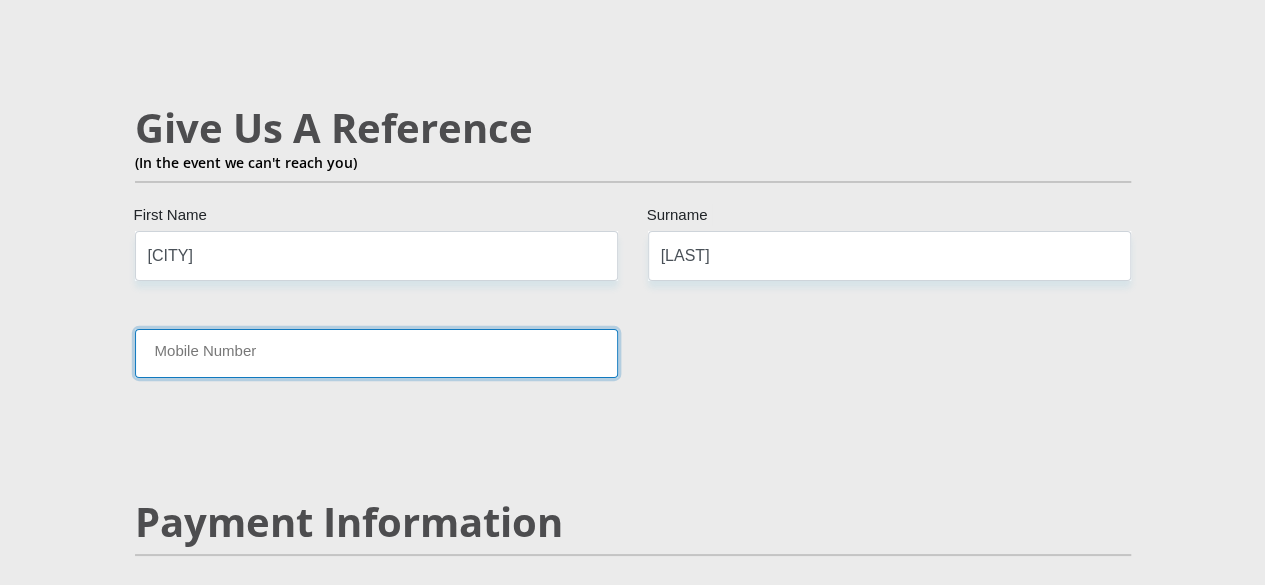 click on "Mobile Number" at bounding box center (376, 353) 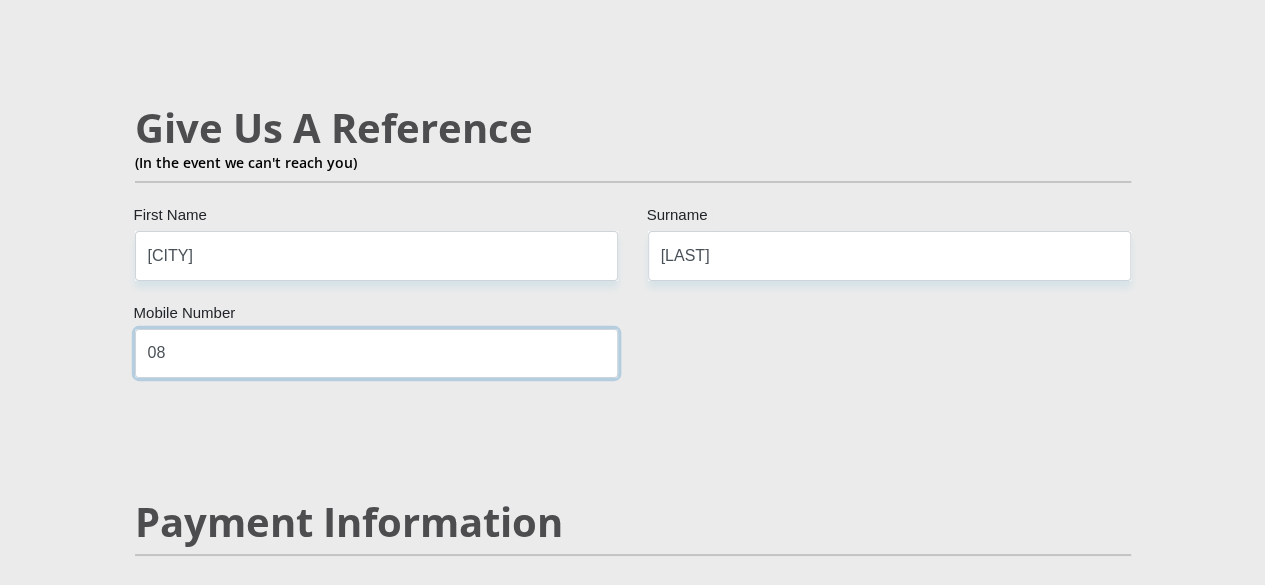 type on "0" 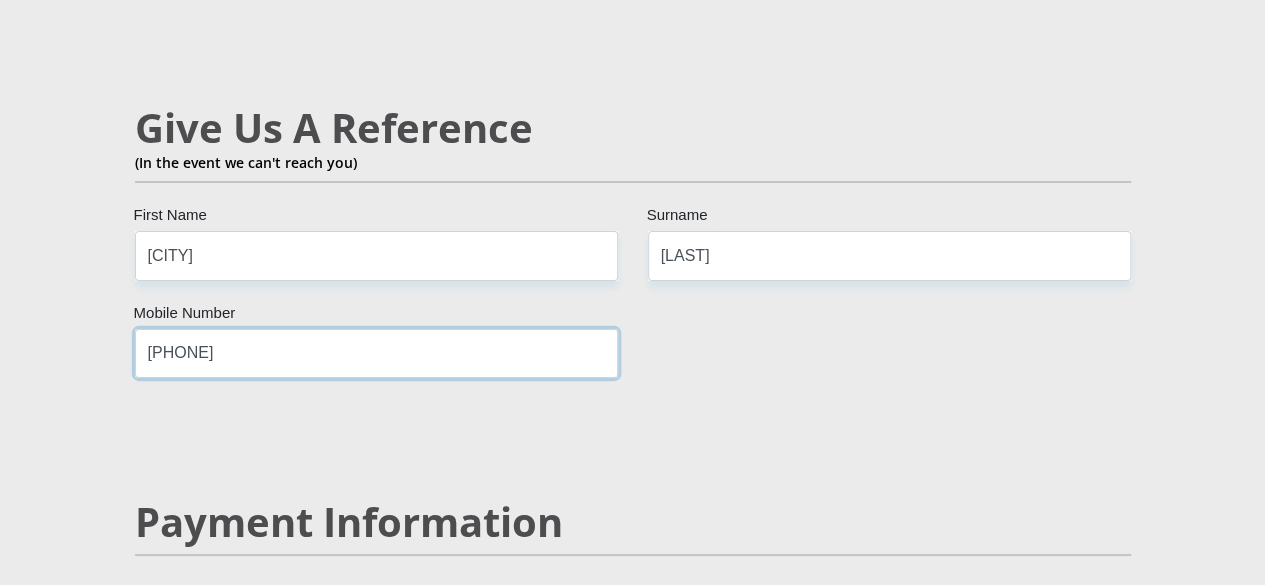 type on "[PHONE]" 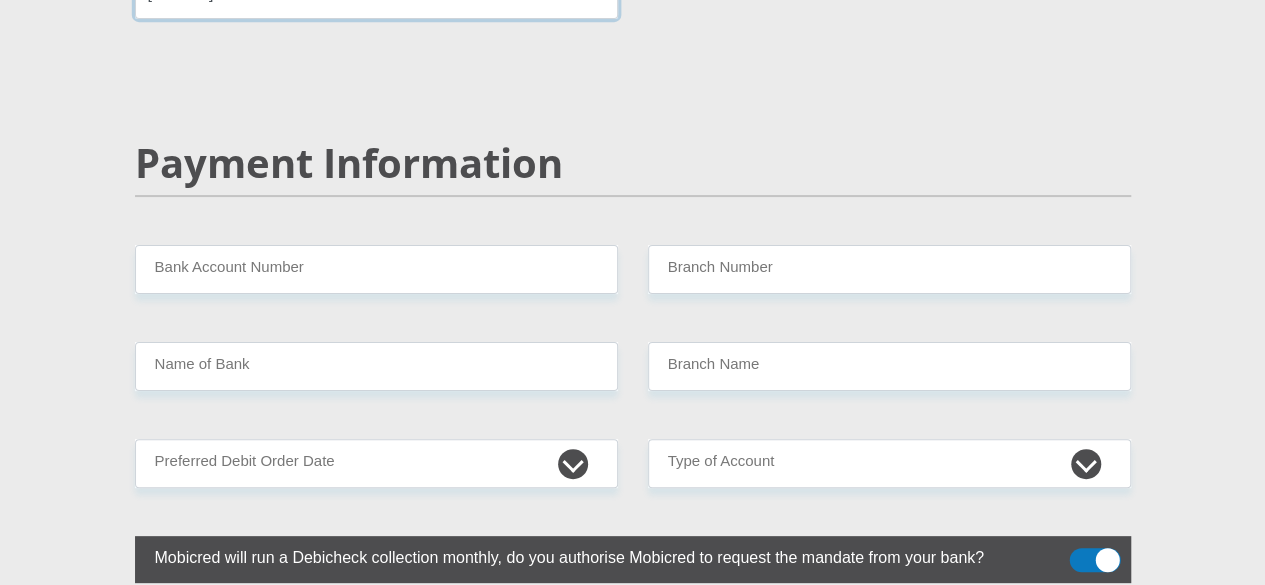 scroll, scrollTop: 3874, scrollLeft: 0, axis: vertical 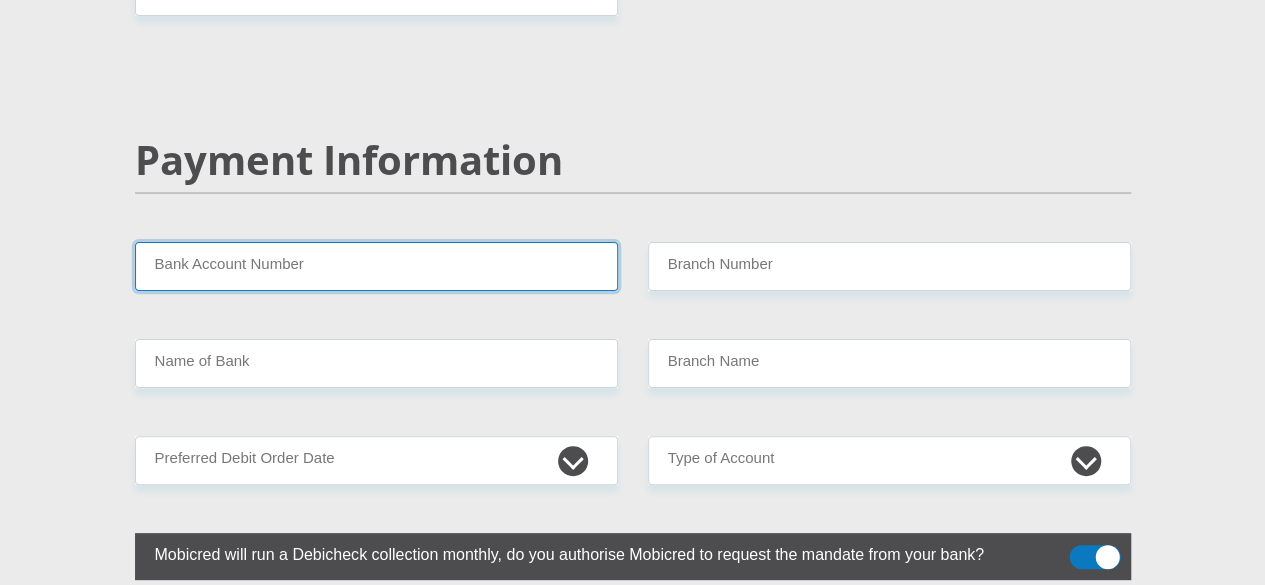 click on "Bank Account Number" at bounding box center (376, 266) 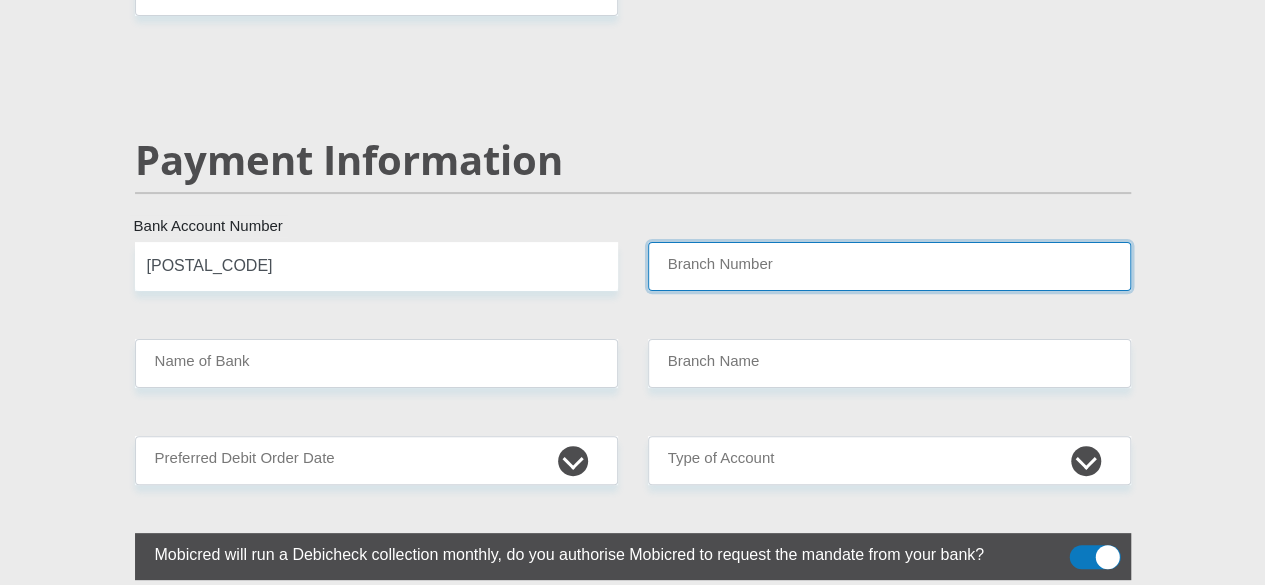 click on "Branch Number" at bounding box center (889, 266) 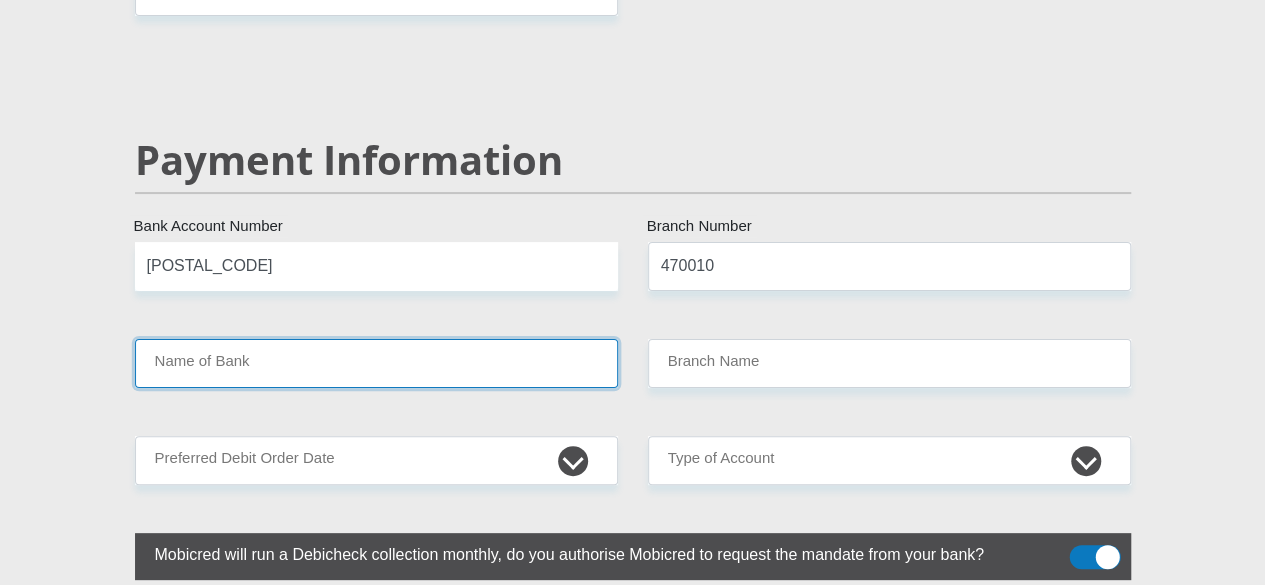 click on "Name of Bank" at bounding box center (376, 363) 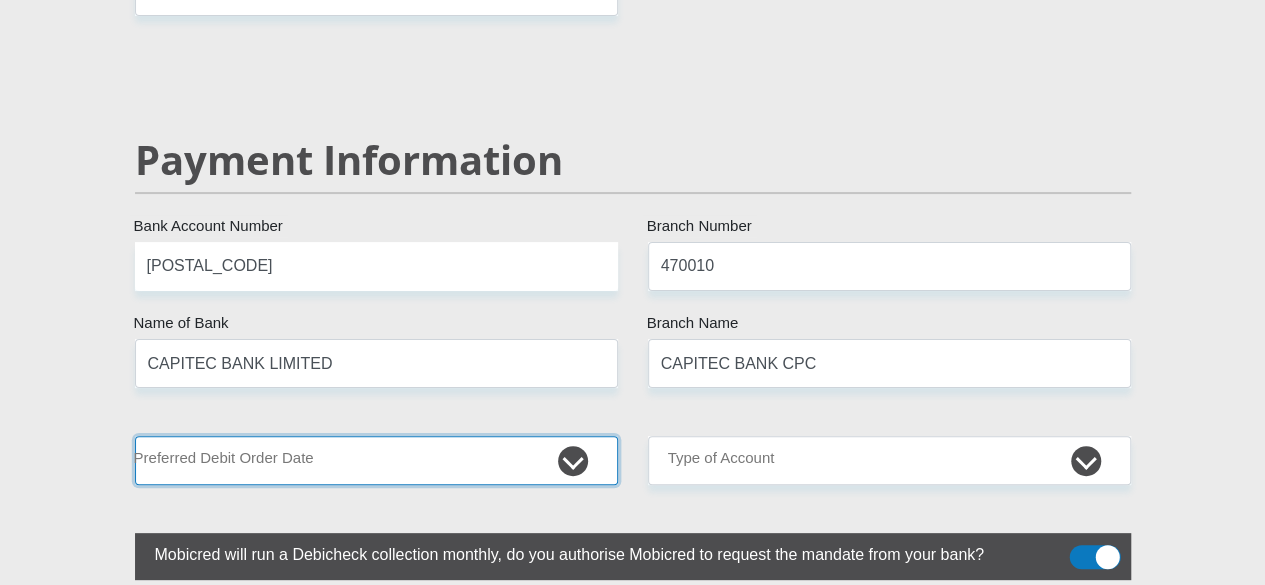 click on "1st
2nd
3rd
4th
5th
7th
18th
19th
20th
21st
22nd
23rd
24th
25th
26th
27th
28th
29th
30th" at bounding box center (376, 460) 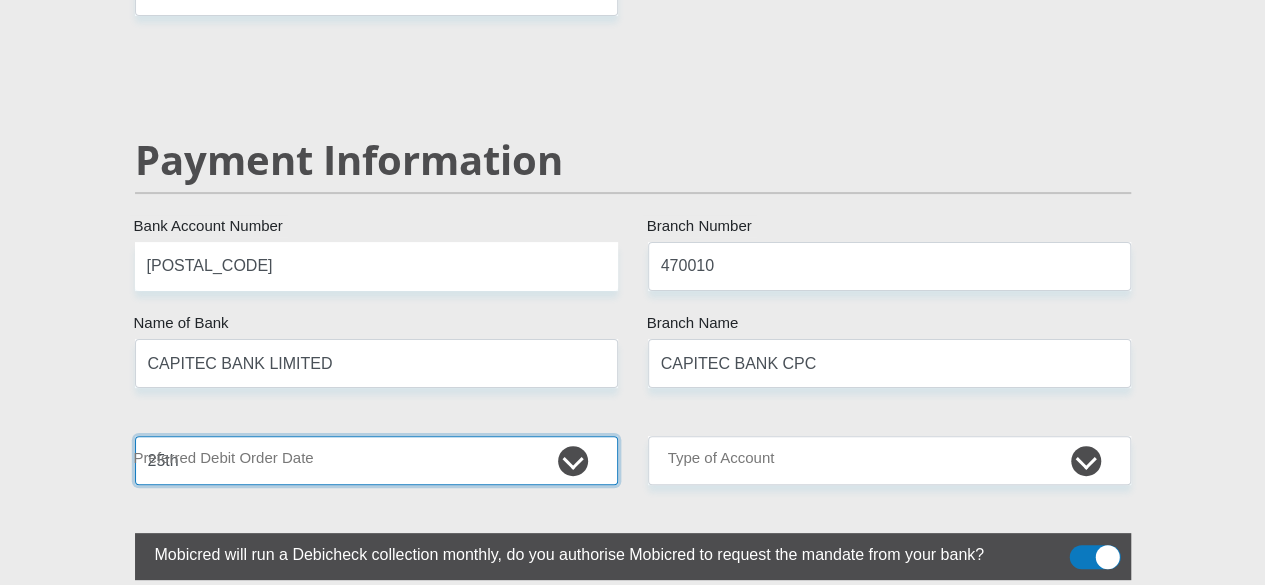 click on "1st
2nd
3rd
4th
5th
7th
18th
19th
20th
21st
22nd
23rd
24th
25th
26th
27th
28th
29th
30th" at bounding box center (376, 460) 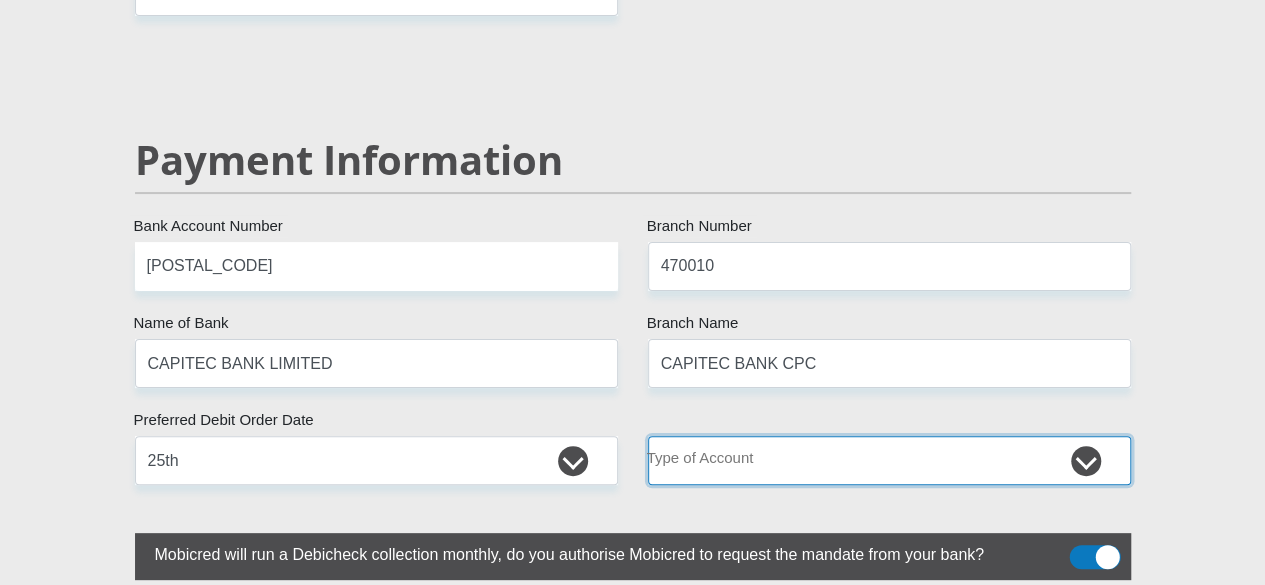 click on "Cheque
Savings" at bounding box center (889, 460) 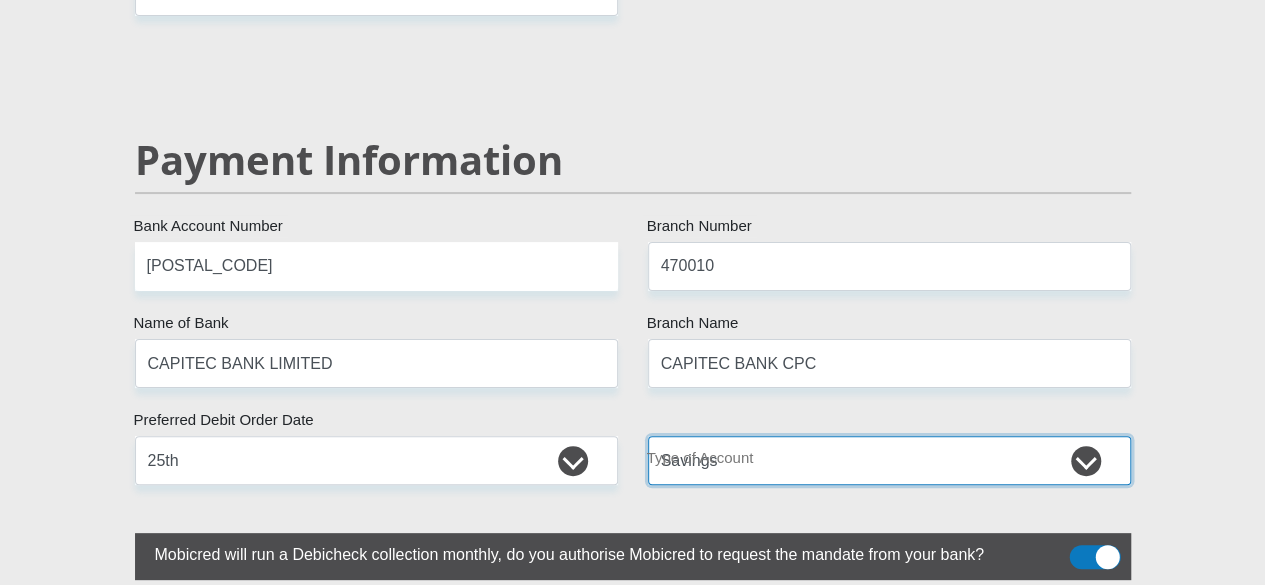 click on "Cheque
Savings" at bounding box center [889, 460] 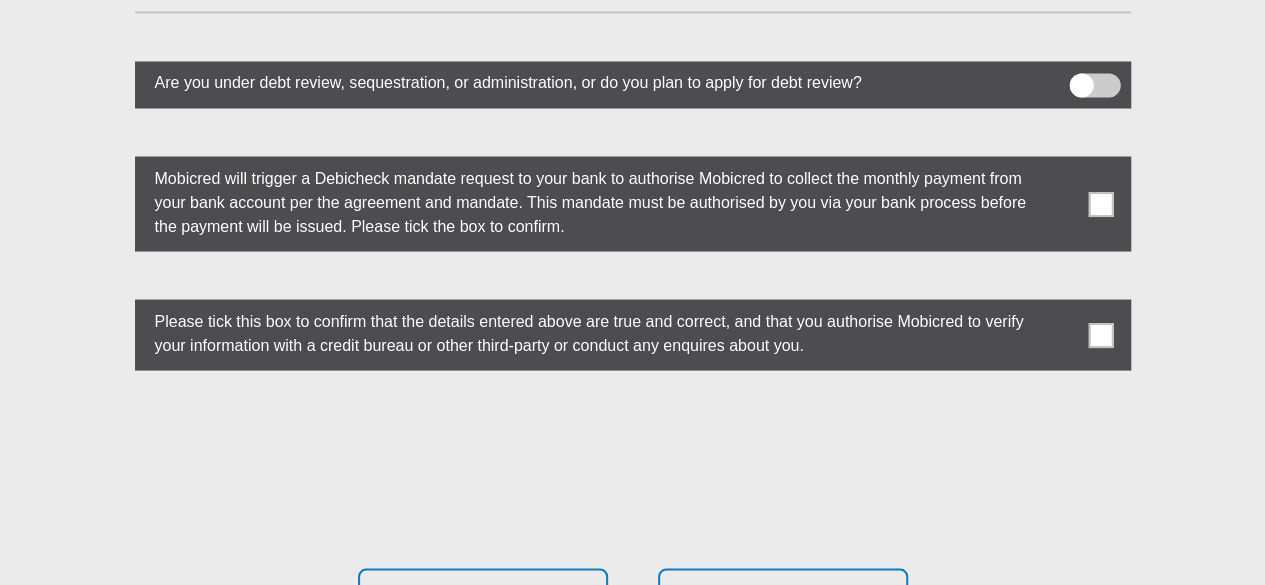 scroll, scrollTop: 5584, scrollLeft: 0, axis: vertical 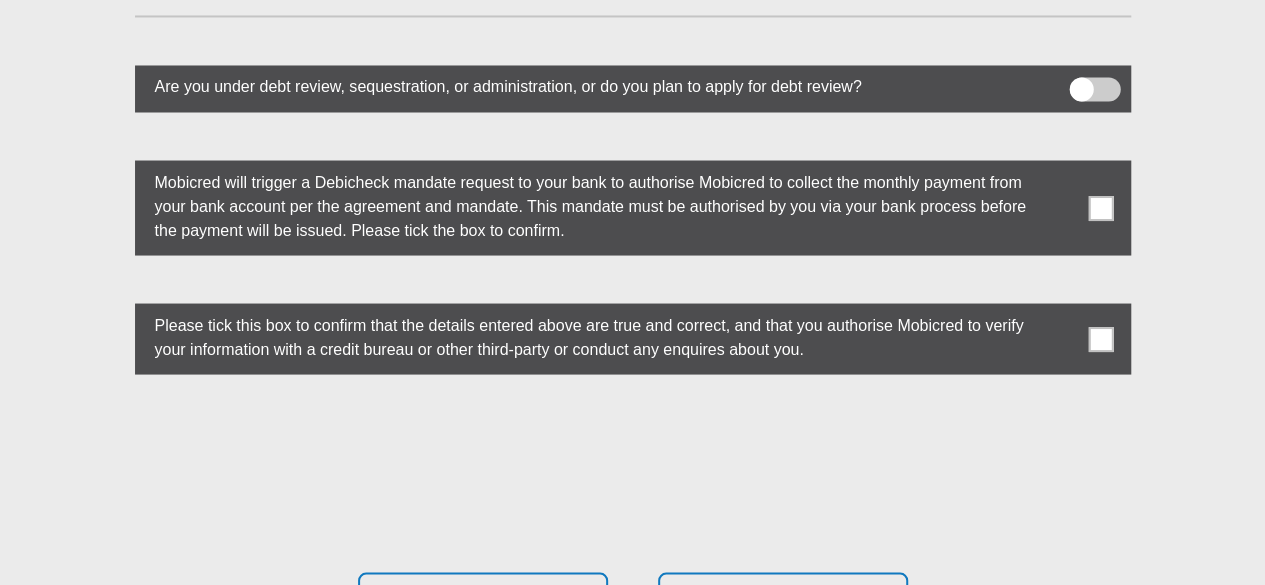 click at bounding box center [1100, 207] 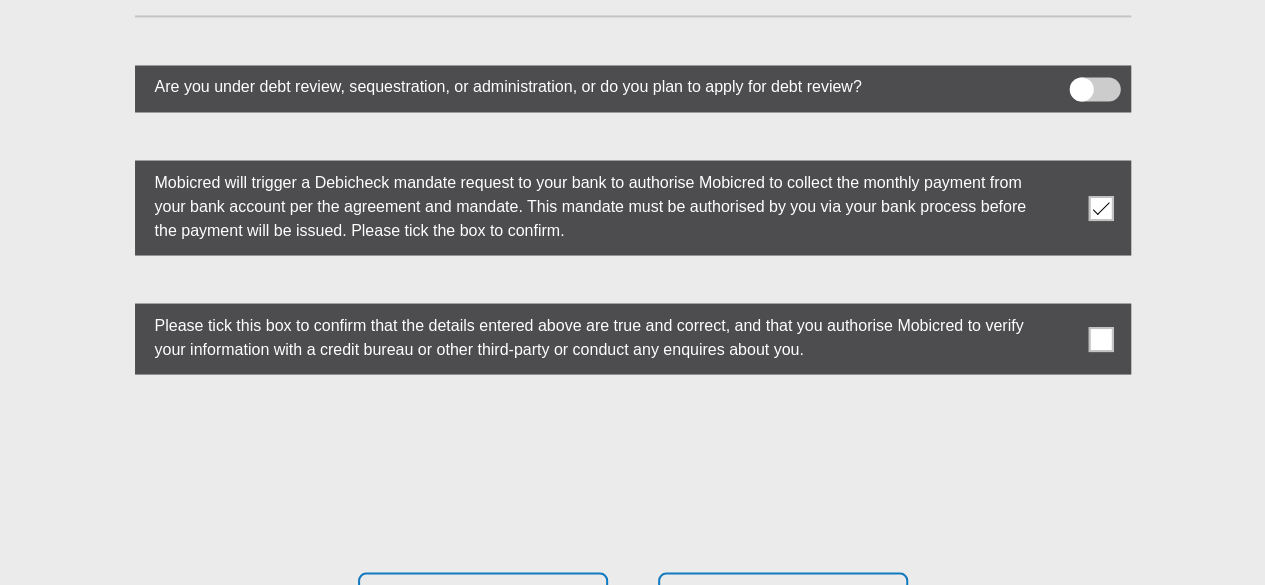 click at bounding box center [1100, 338] 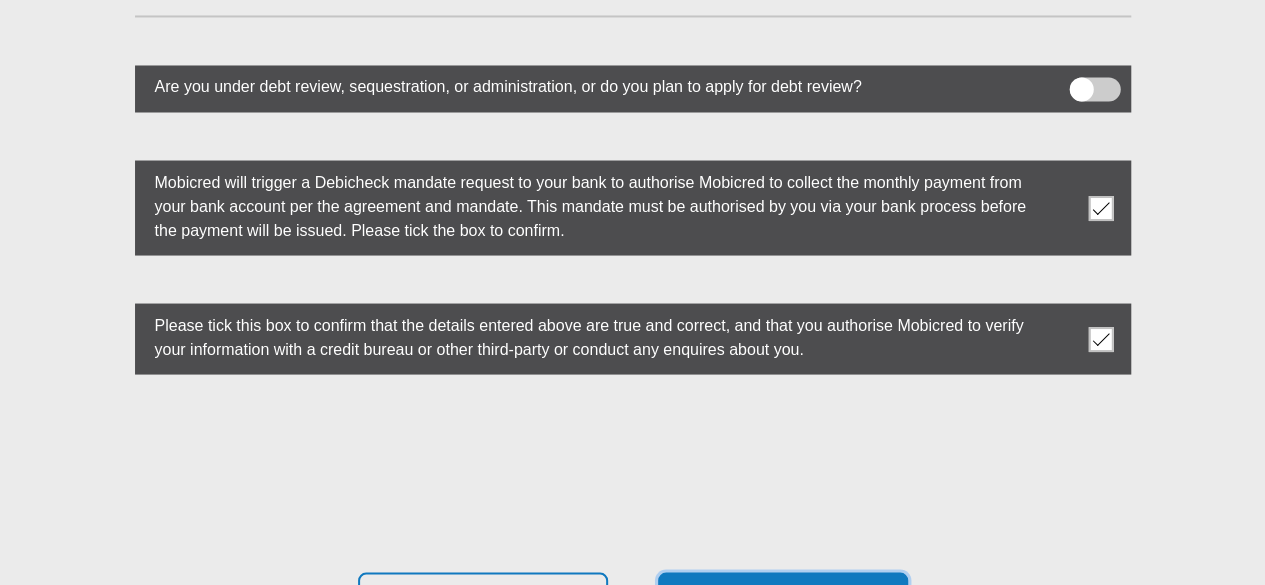 click on "Proceed" at bounding box center [783, 603] 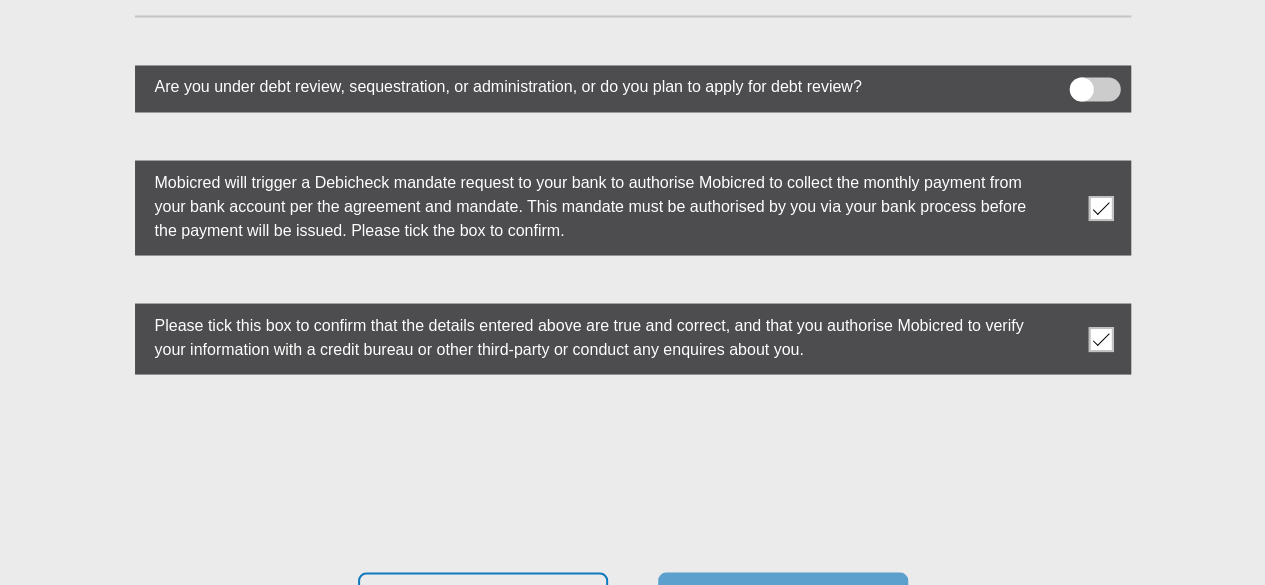 scroll, scrollTop: 0, scrollLeft: 0, axis: both 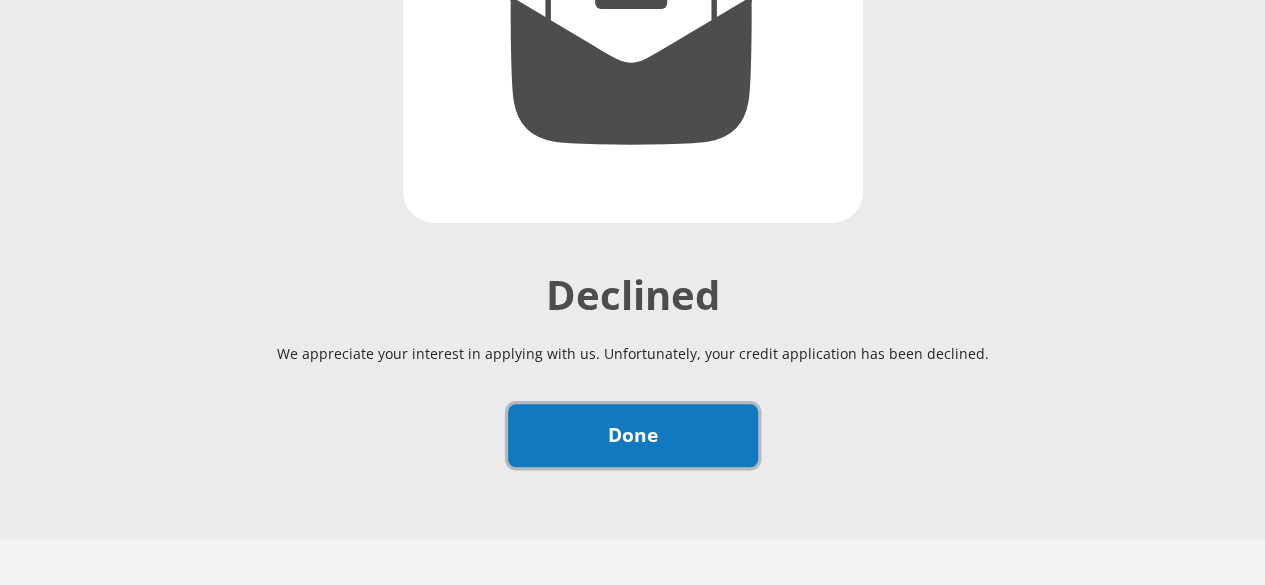 click on "Done" at bounding box center [633, 435] 